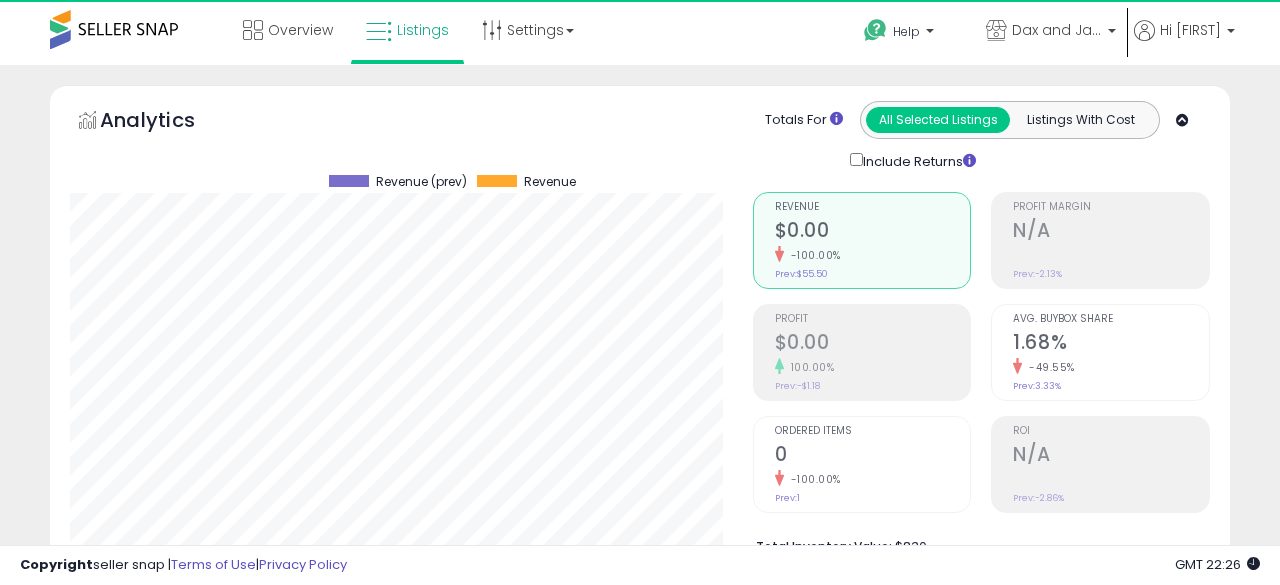 scroll, scrollTop: 484, scrollLeft: 0, axis: vertical 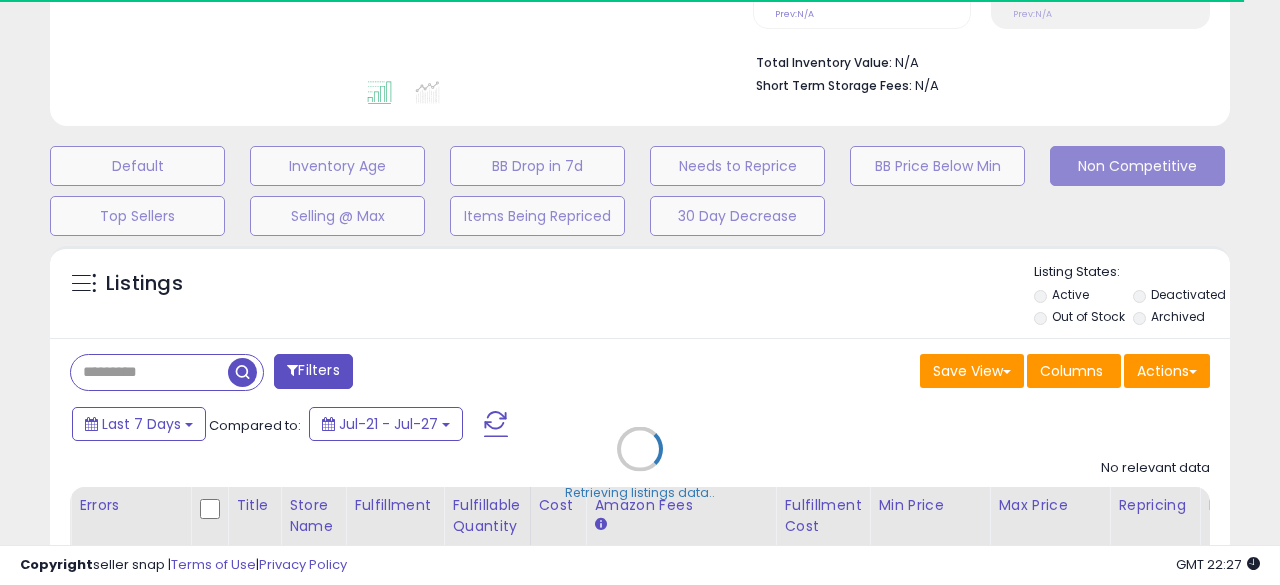 click on "Retrieving listings data.." at bounding box center (640, 464) 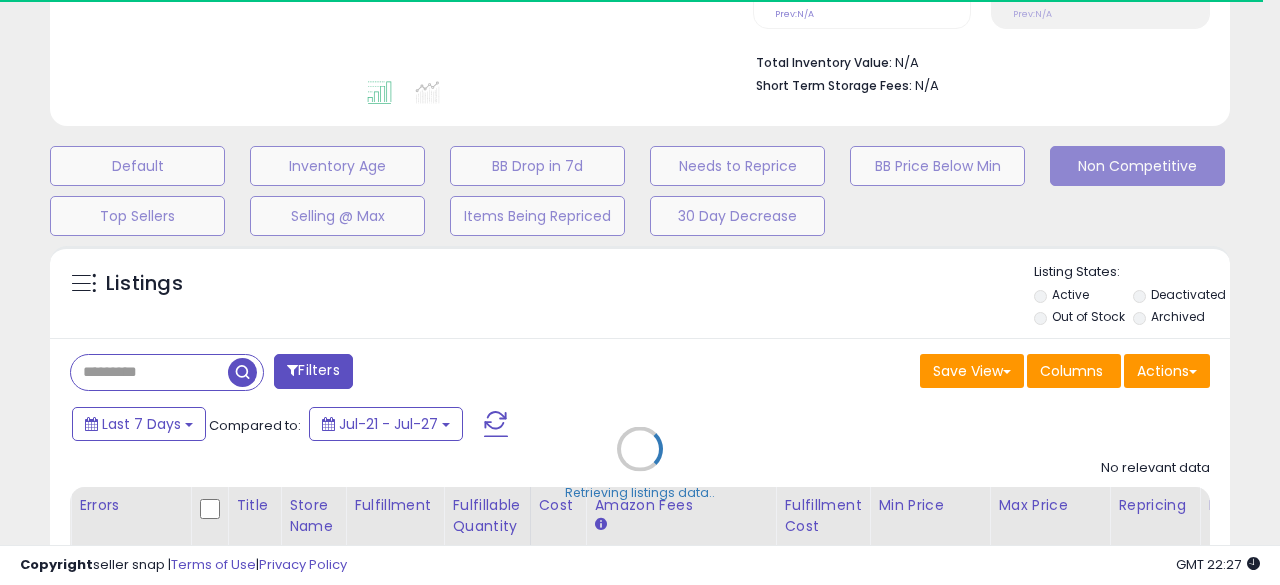 click on "Retrieving listings data.." at bounding box center [640, 464] 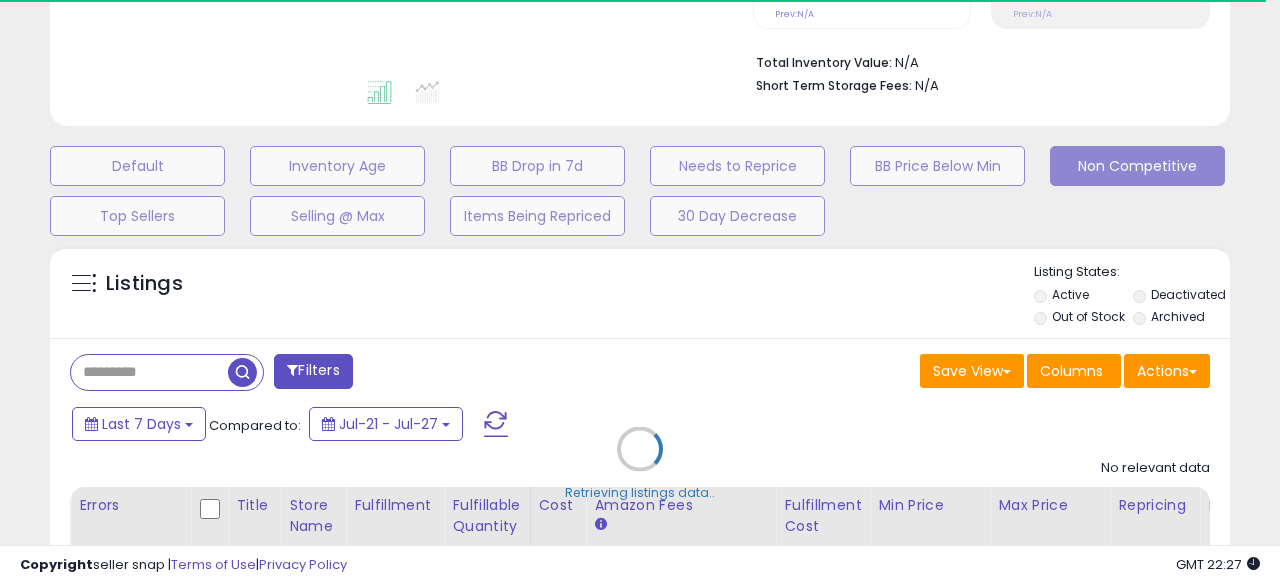 click on "Retrieving listings data.." at bounding box center [640, 464] 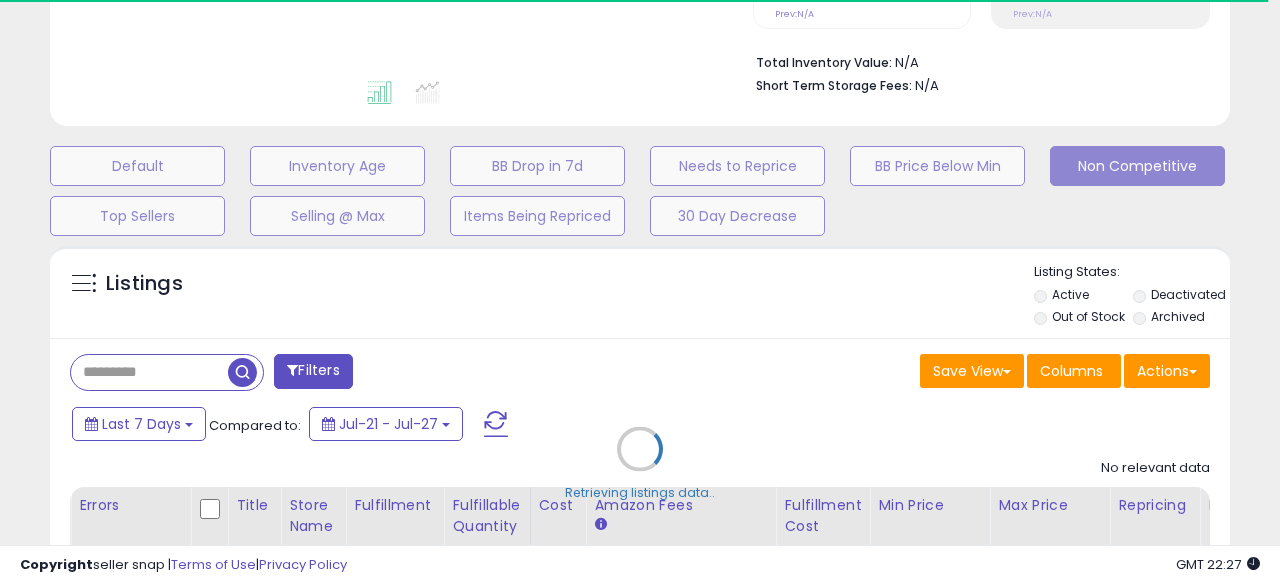click on "Retrieving listings data.." at bounding box center [640, 464] 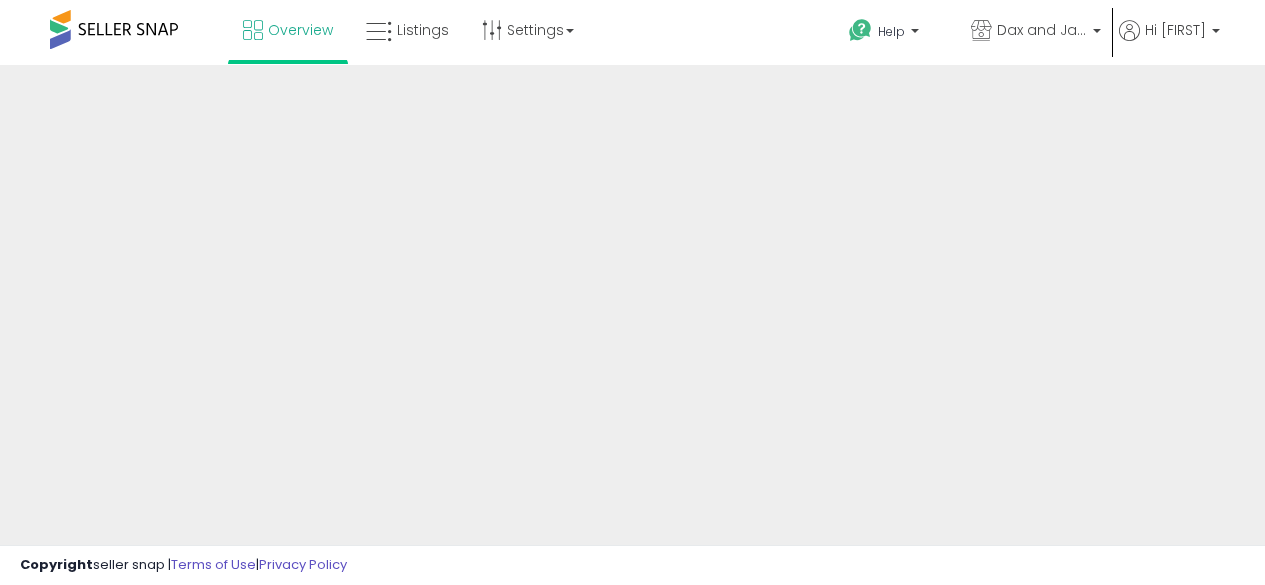 scroll, scrollTop: 0, scrollLeft: 0, axis: both 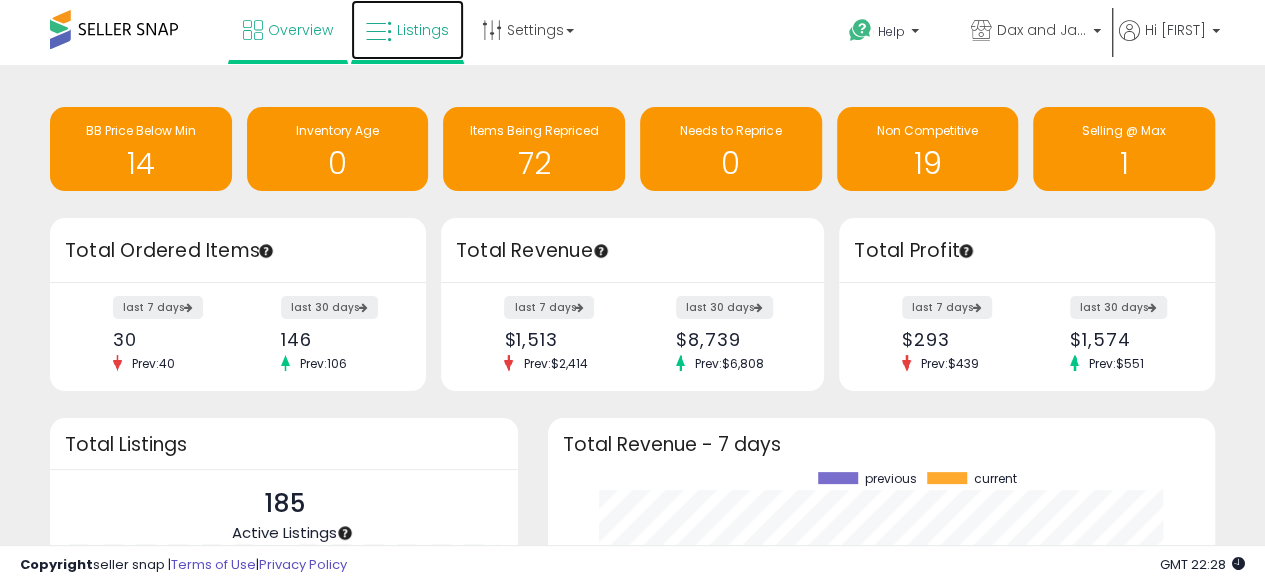 click on "Listings" at bounding box center (423, 30) 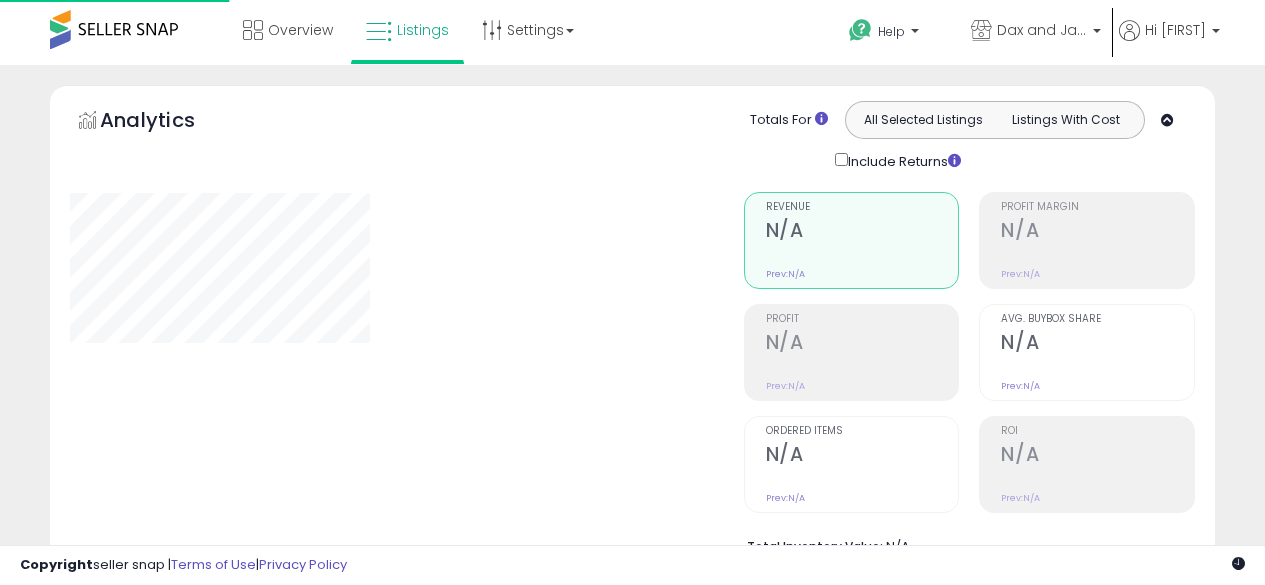 scroll, scrollTop: 0, scrollLeft: 0, axis: both 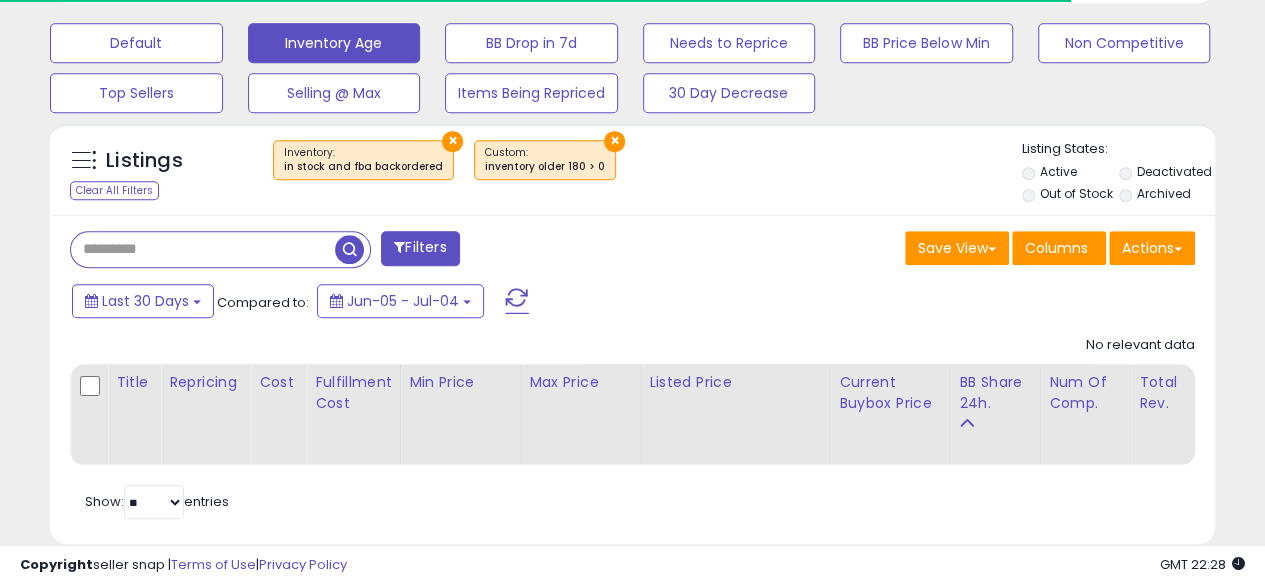 click at bounding box center [203, 249] 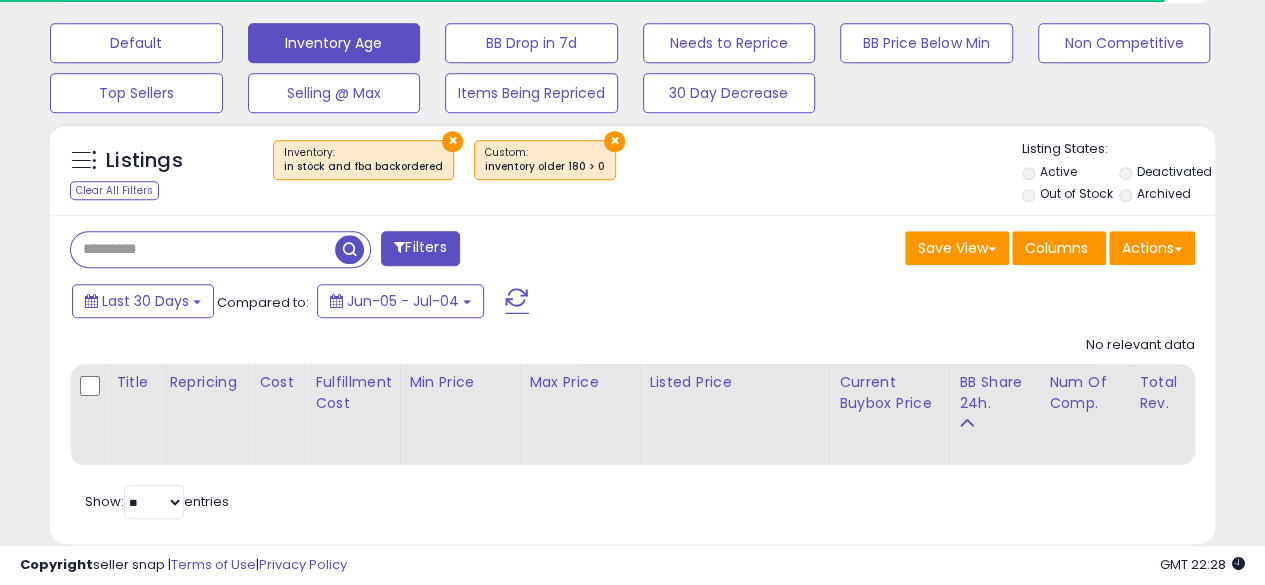 click at bounding box center [203, 249] 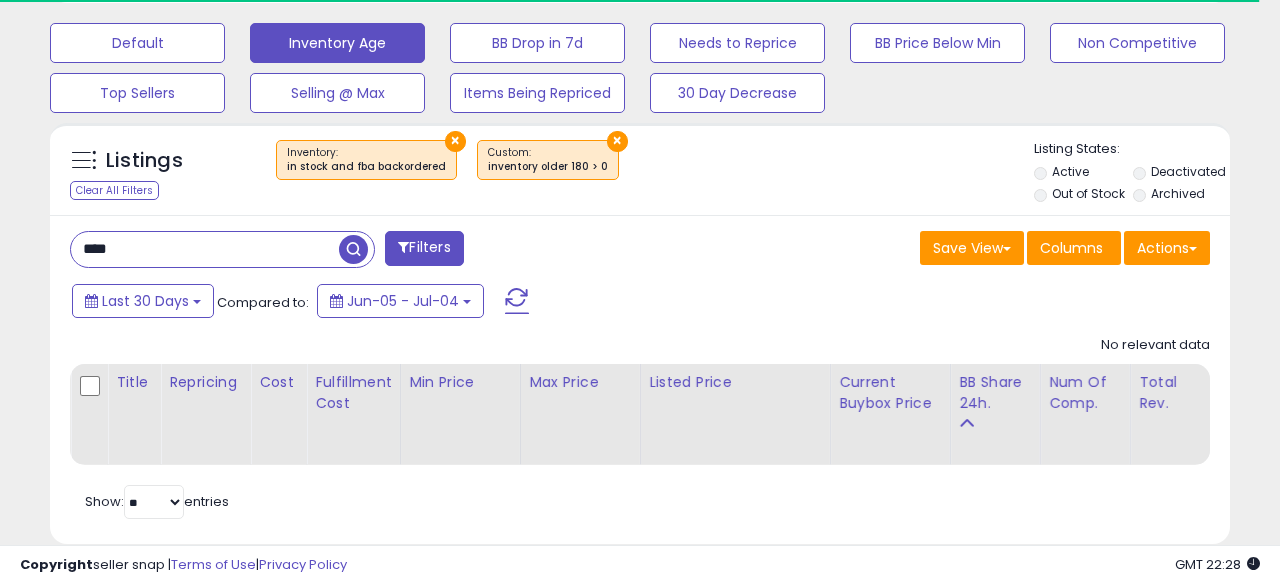 scroll, scrollTop: 999590, scrollLeft: 999317, axis: both 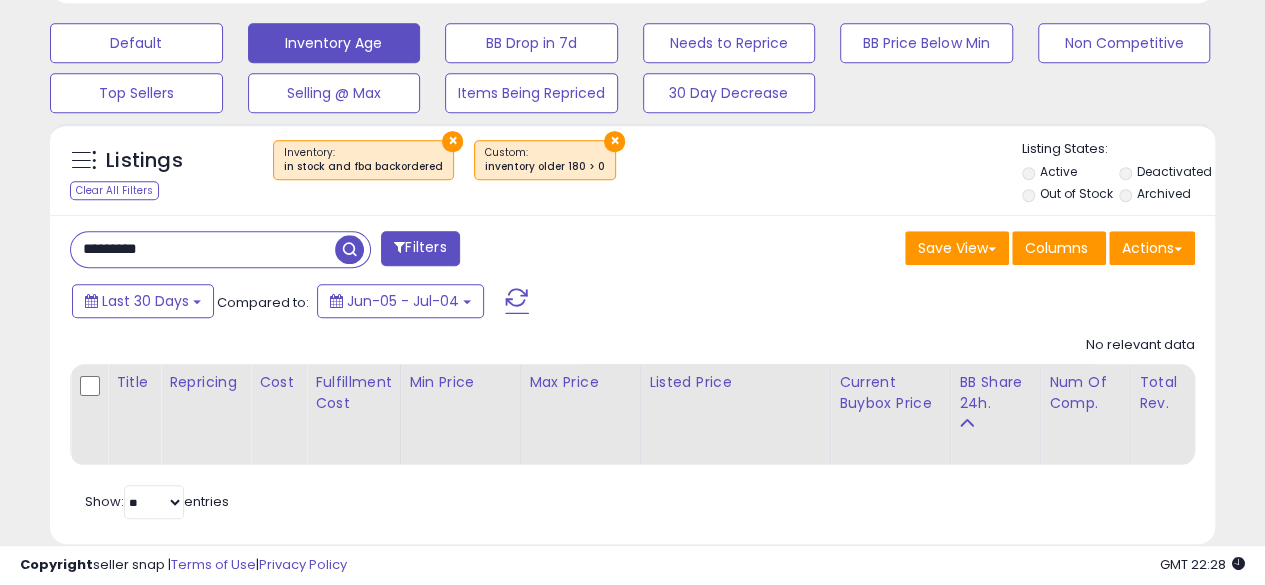 click at bounding box center [349, 249] 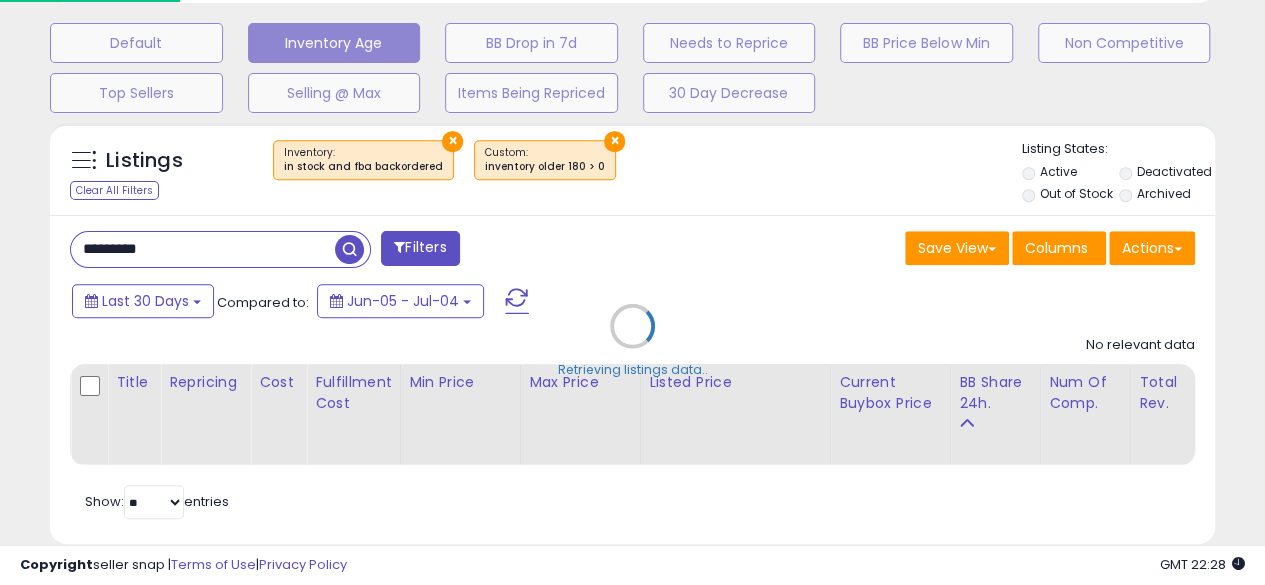 scroll, scrollTop: 999590, scrollLeft: 999317, axis: both 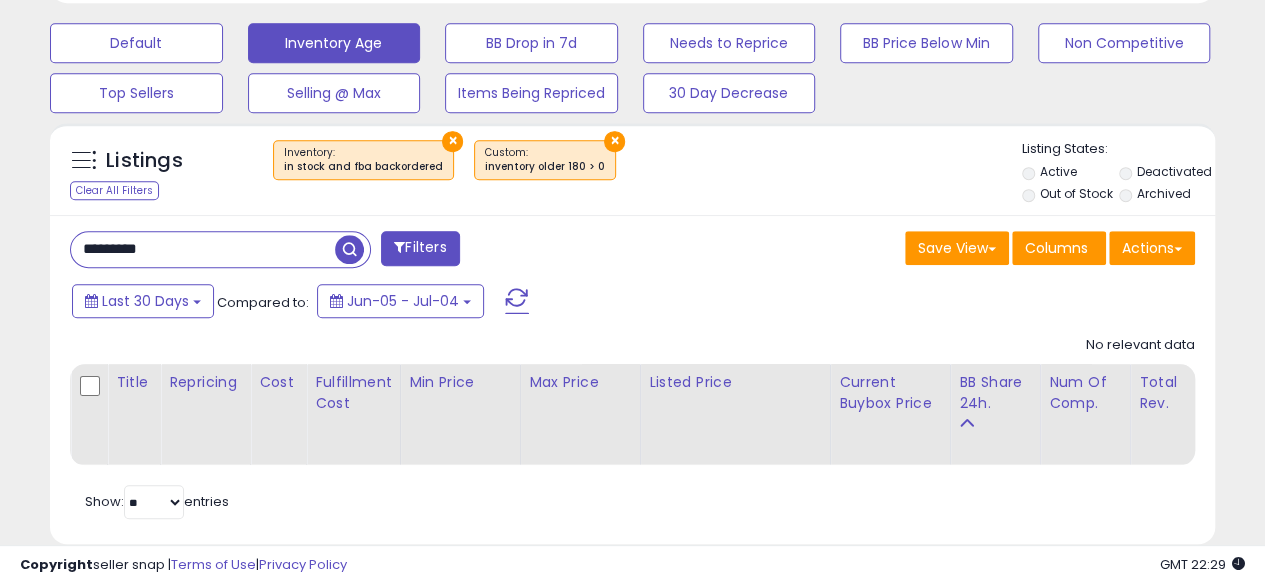 click on "×" at bounding box center [614, 141] 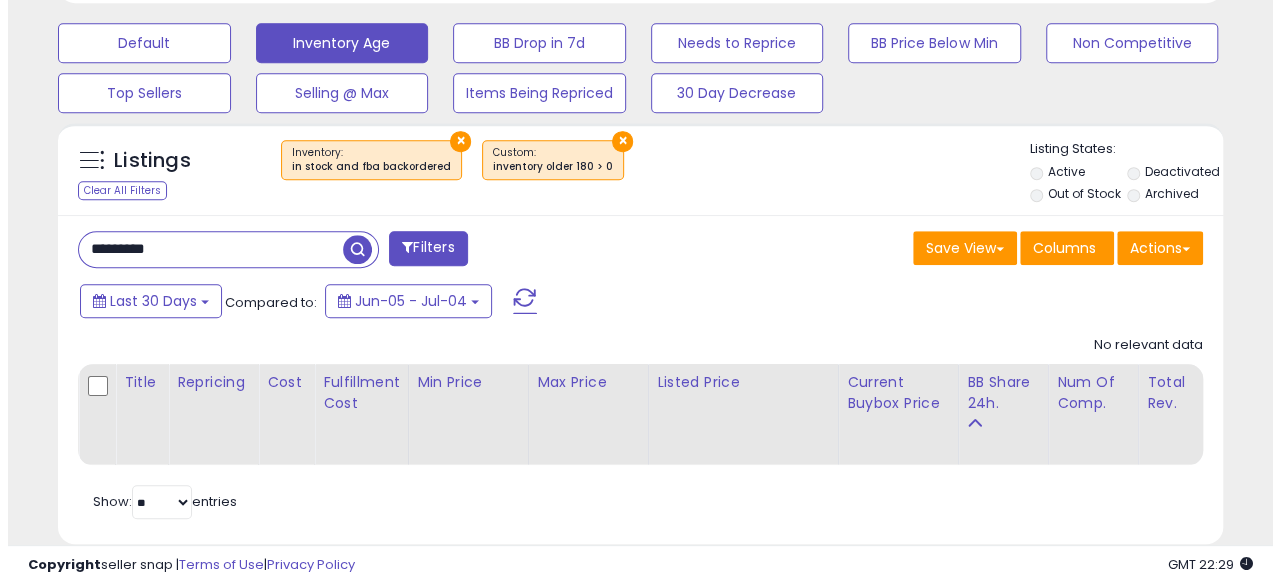 scroll, scrollTop: 999590, scrollLeft: 999317, axis: both 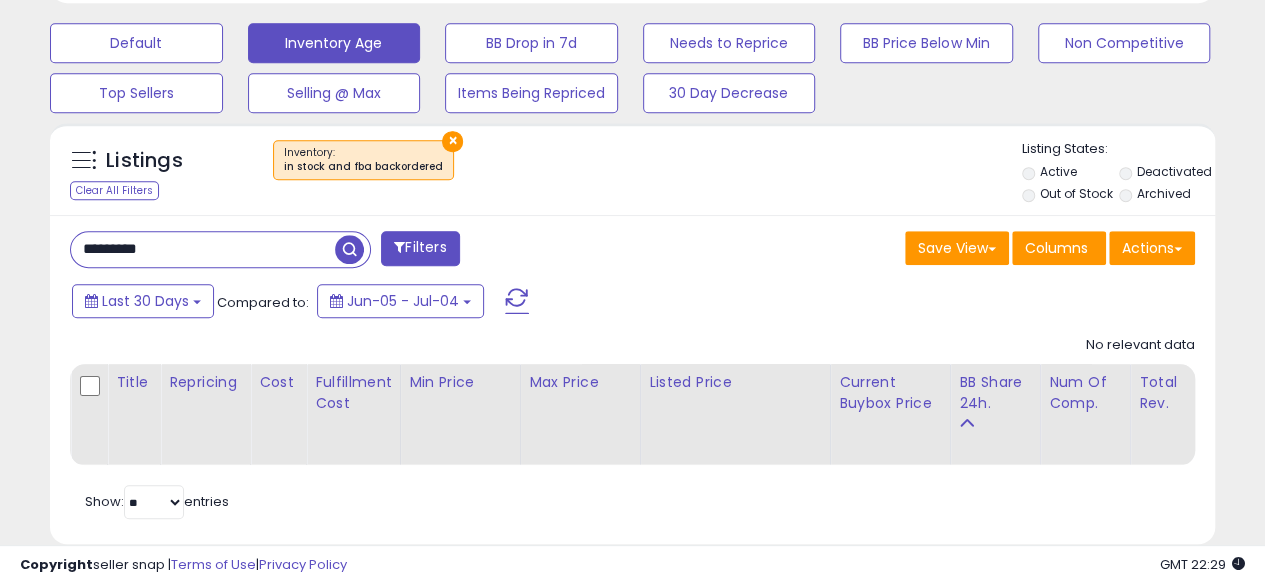 click on "×" at bounding box center [452, 141] 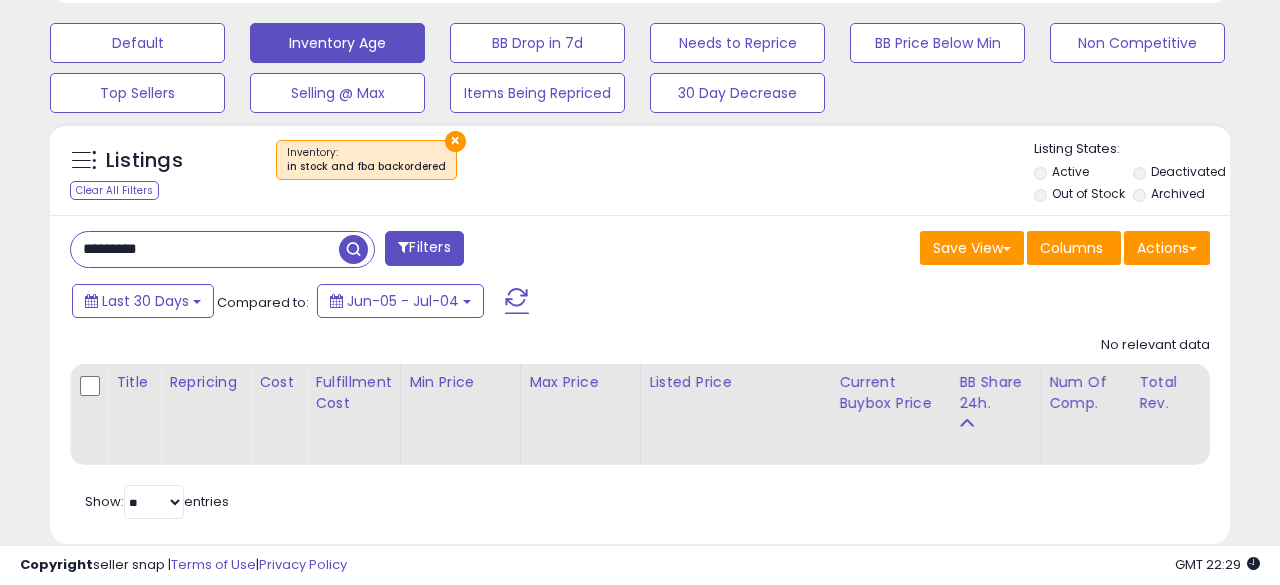 scroll, scrollTop: 999590, scrollLeft: 999317, axis: both 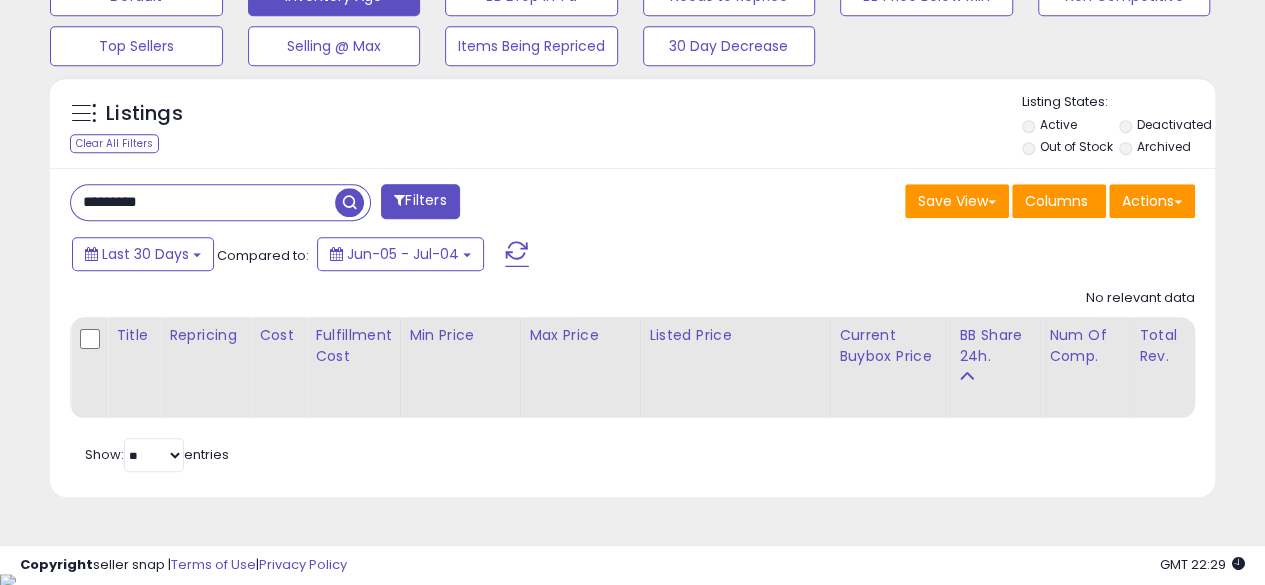 click at bounding box center (349, 202) 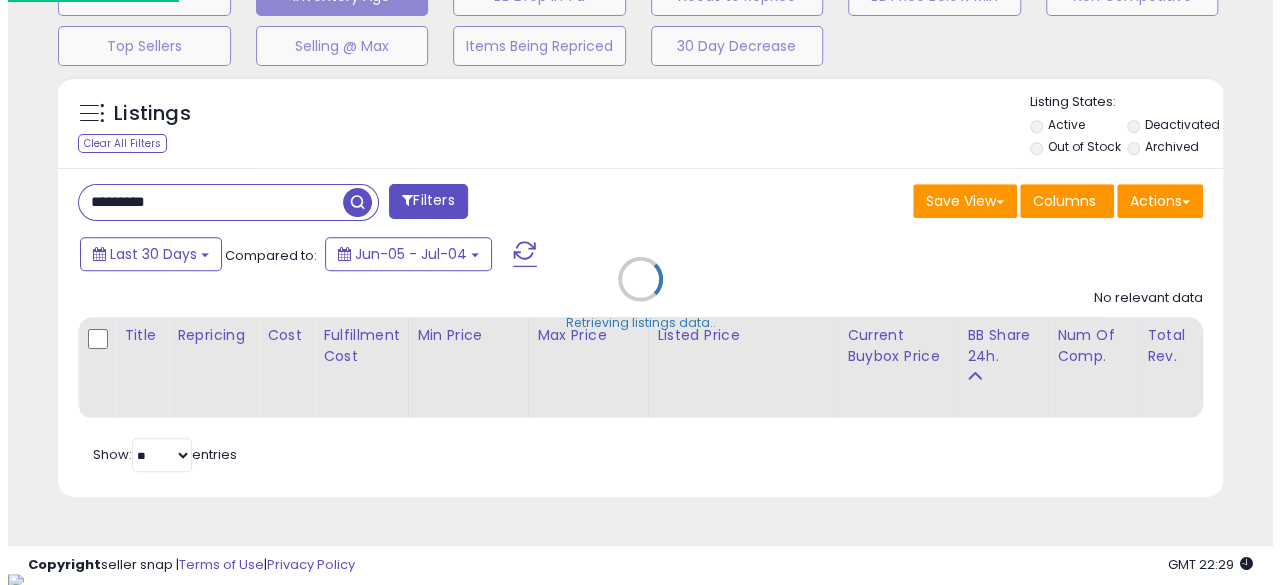 scroll, scrollTop: 999590, scrollLeft: 999317, axis: both 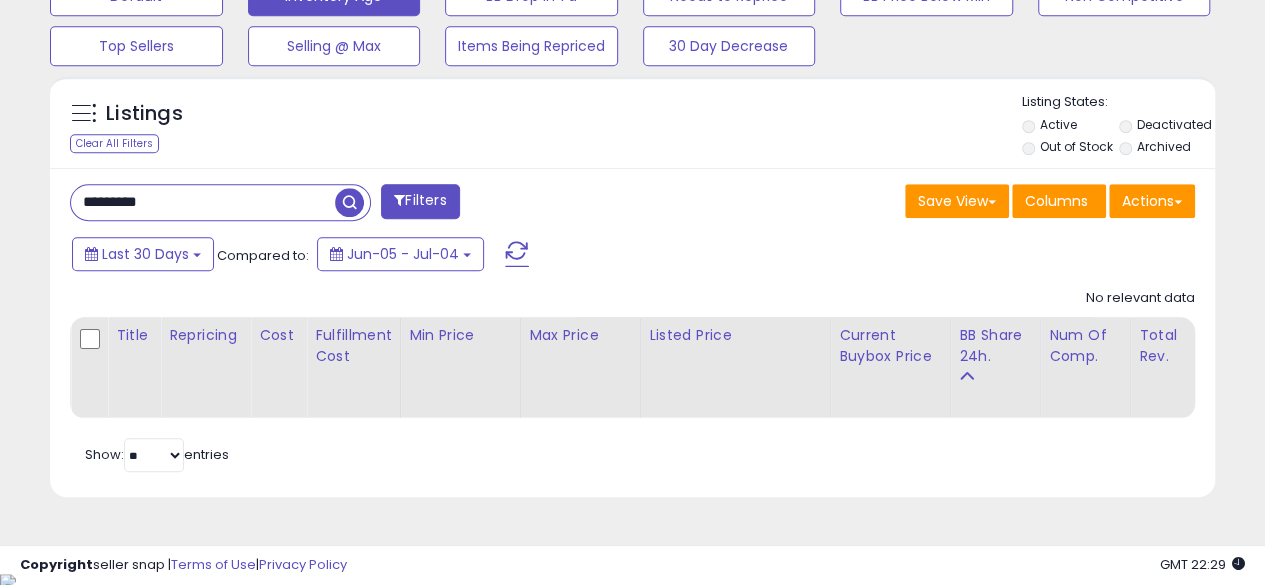 click on "*********" at bounding box center (203, 202) 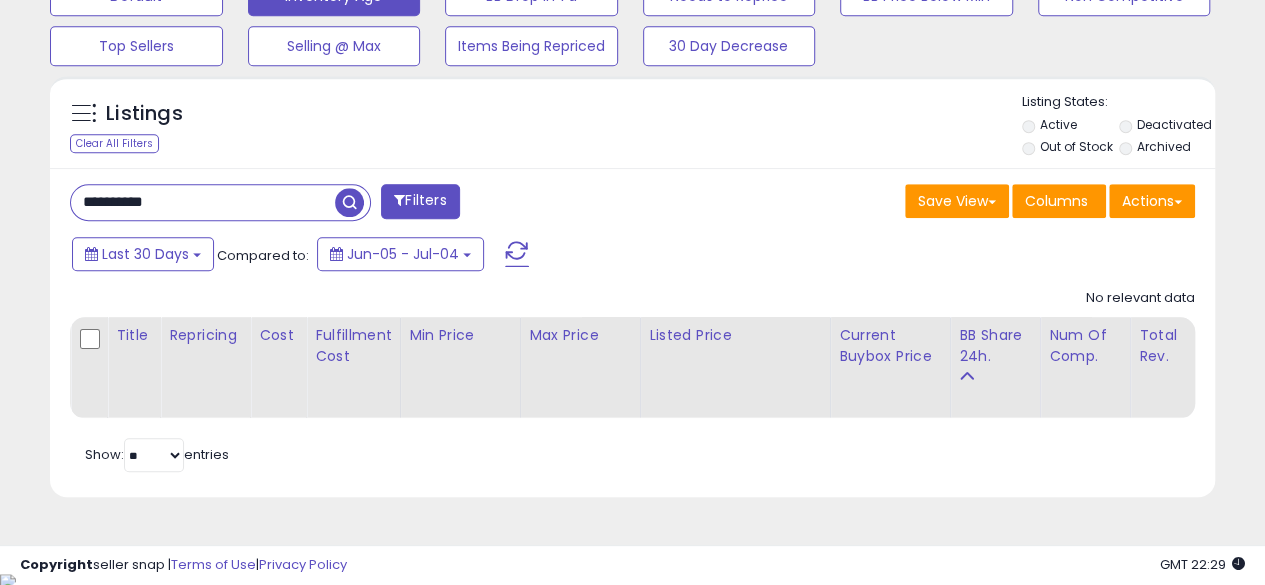 type on "**********" 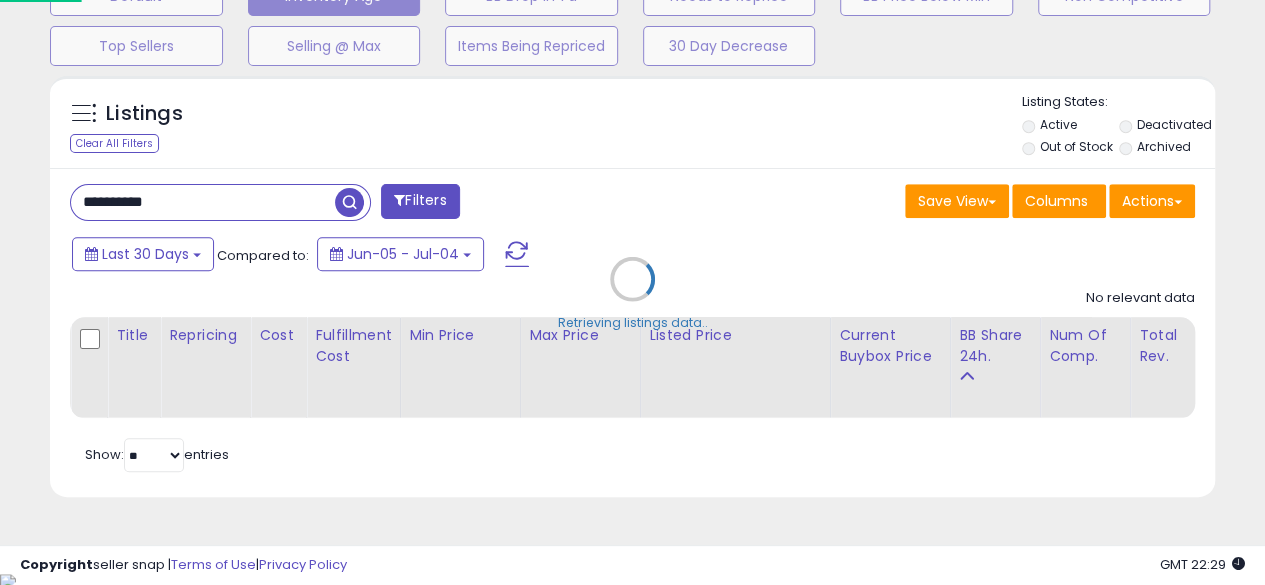 scroll, scrollTop: 999590, scrollLeft: 999317, axis: both 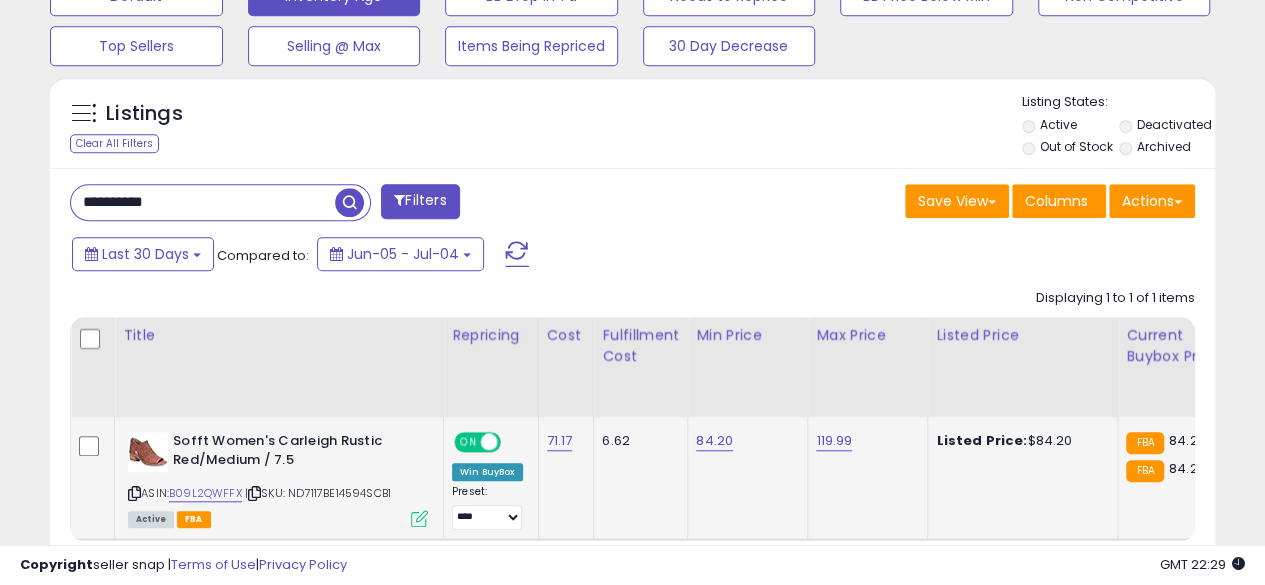 click on "Listed Price:  $84.20" 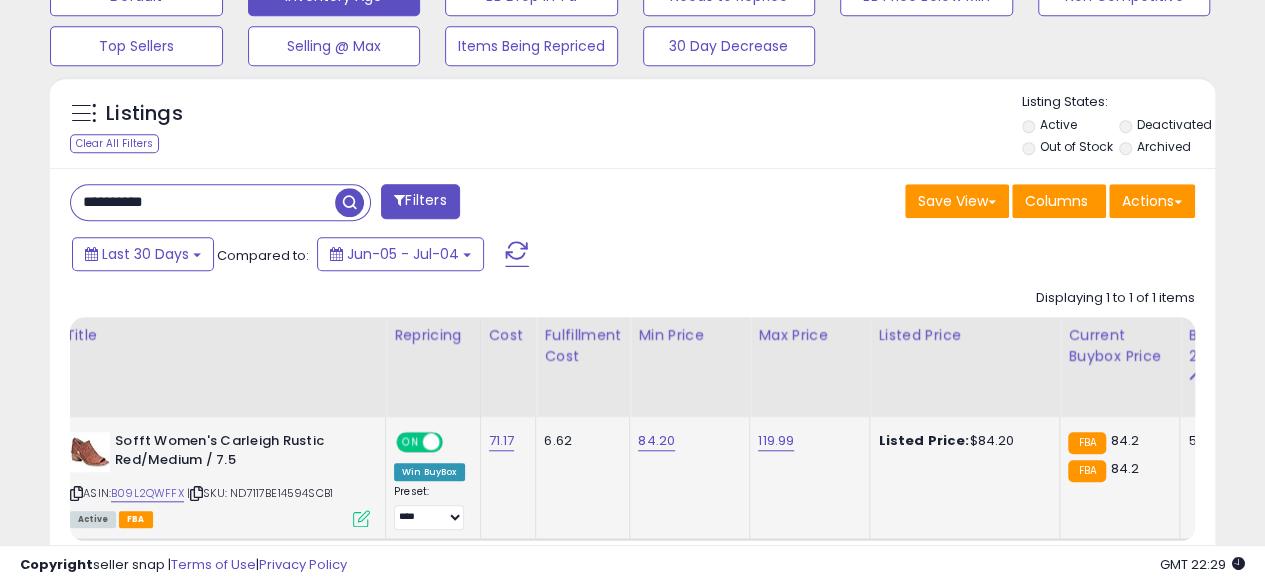 scroll, scrollTop: 0, scrollLeft: 98, axis: horizontal 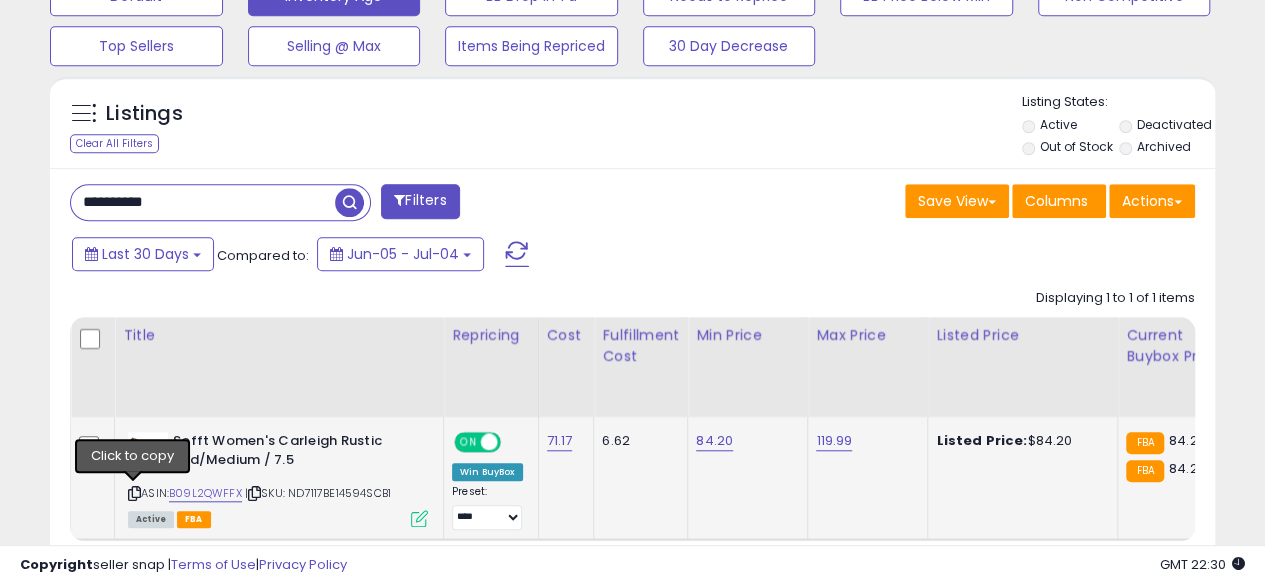 click at bounding box center (134, 493) 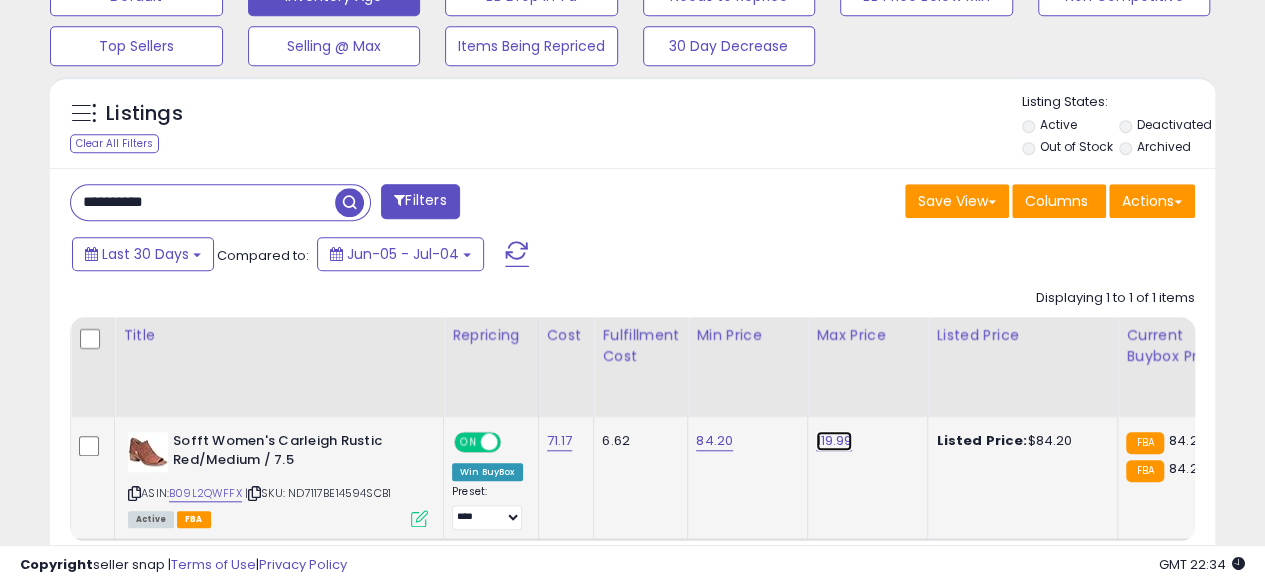 click on "119.99" at bounding box center [834, 441] 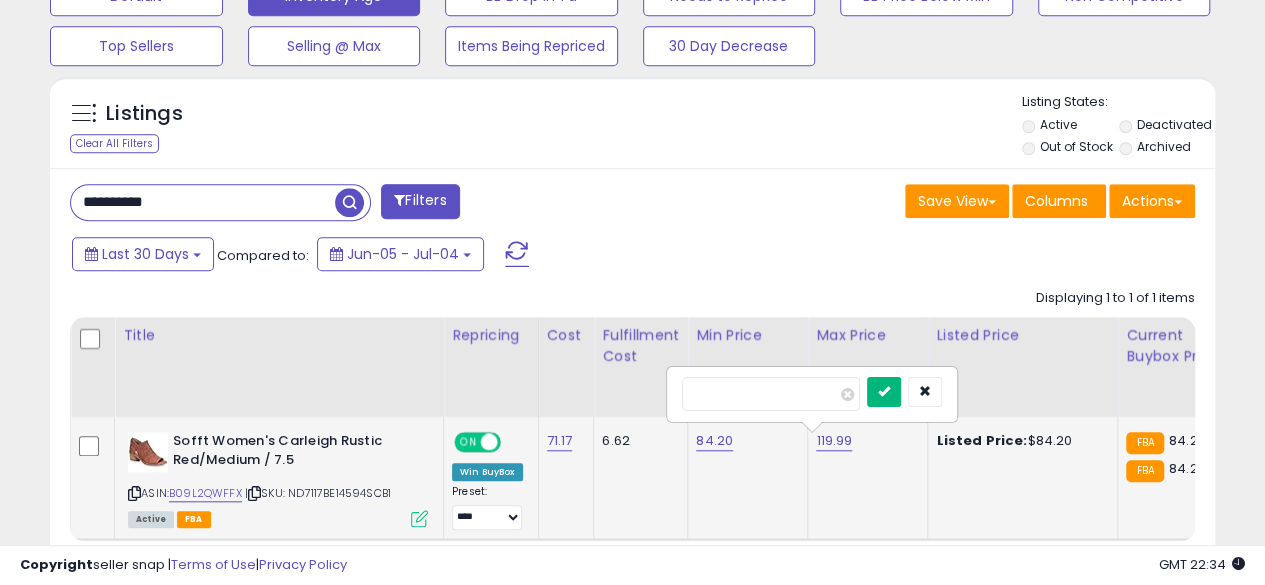 type on "******" 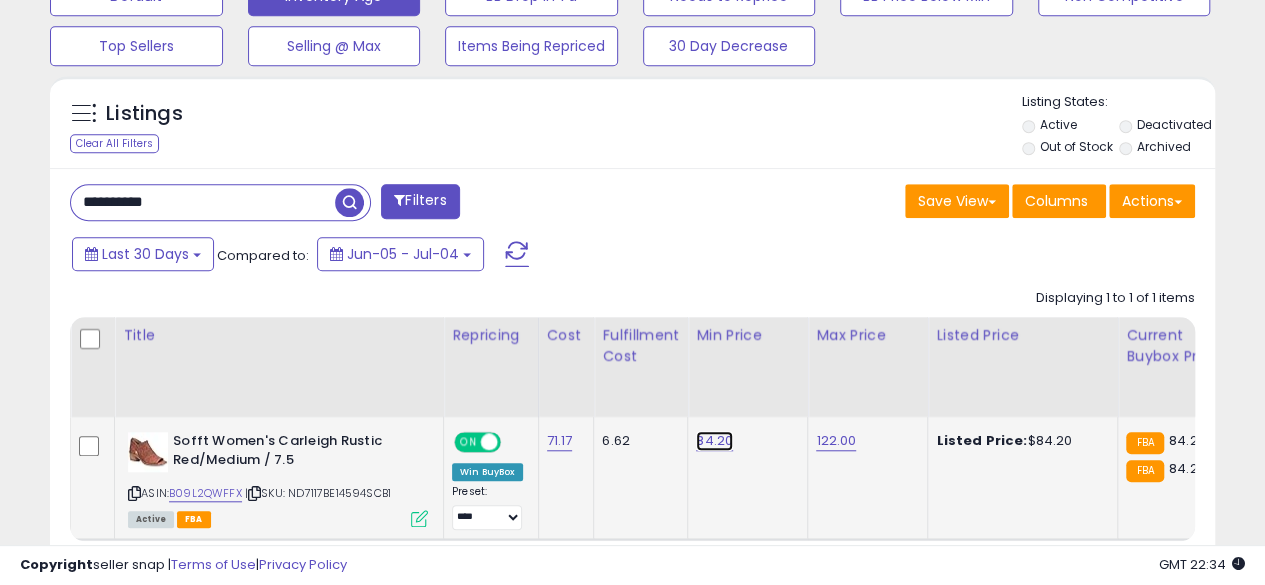 click on "84.20" at bounding box center [714, 441] 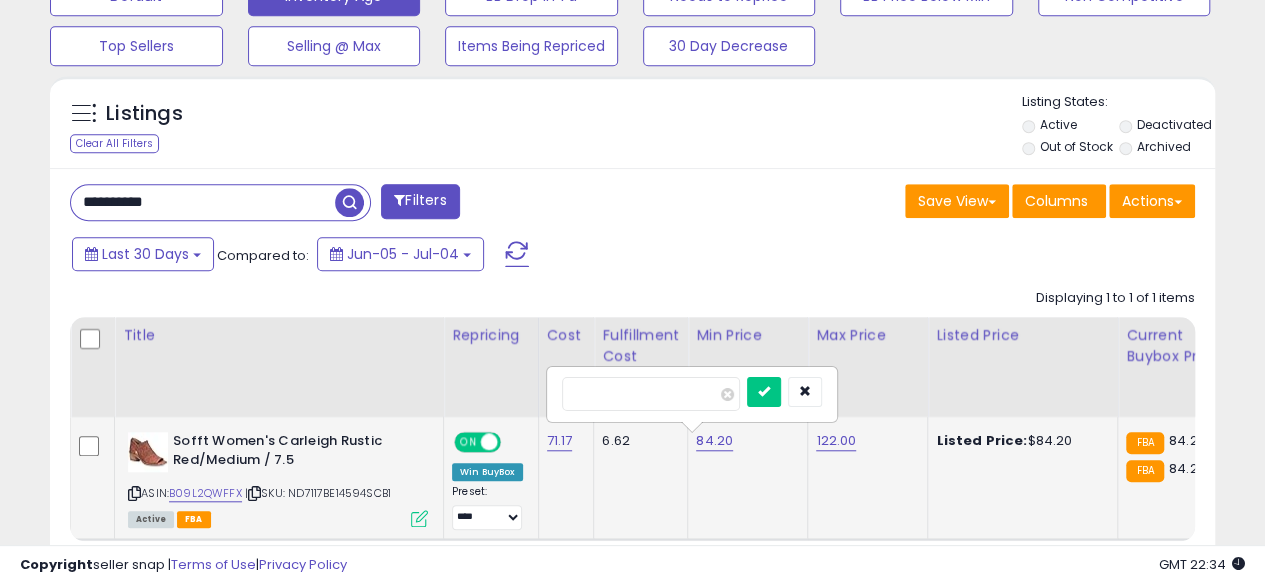 type on "*" 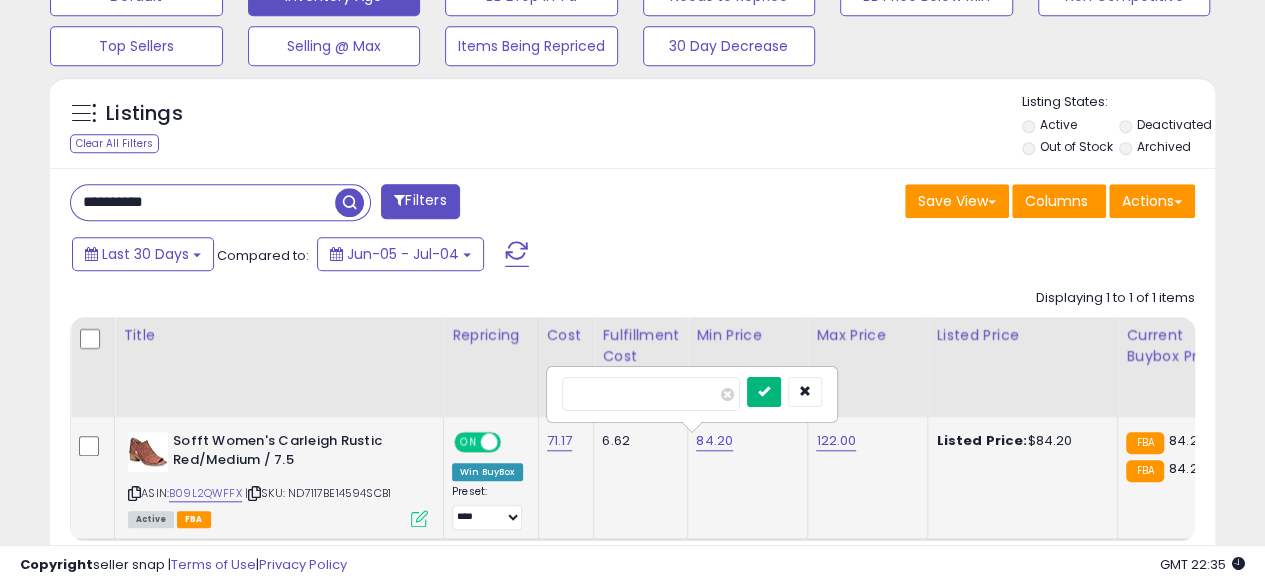 type on "******" 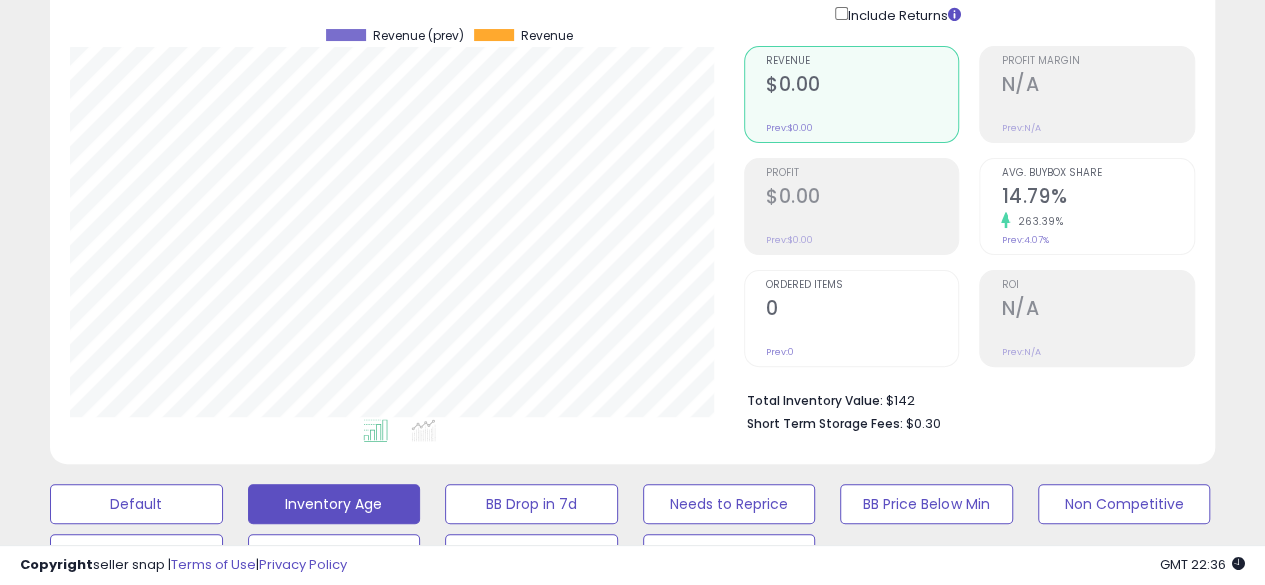 scroll, scrollTop: 0, scrollLeft: 0, axis: both 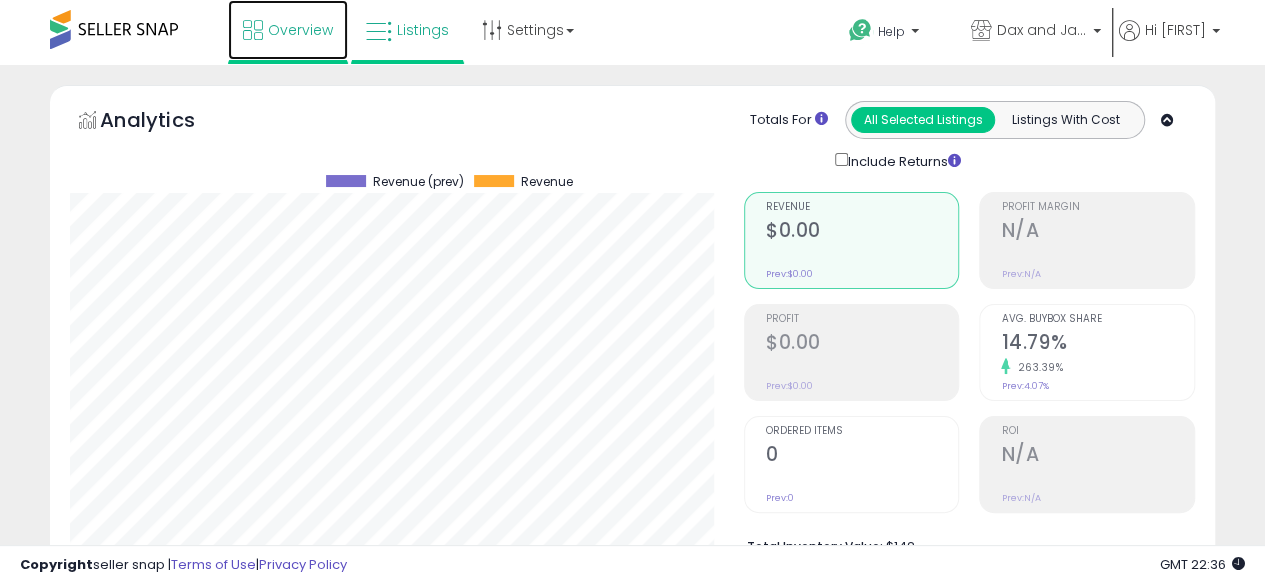 click on "Overview" at bounding box center [288, 30] 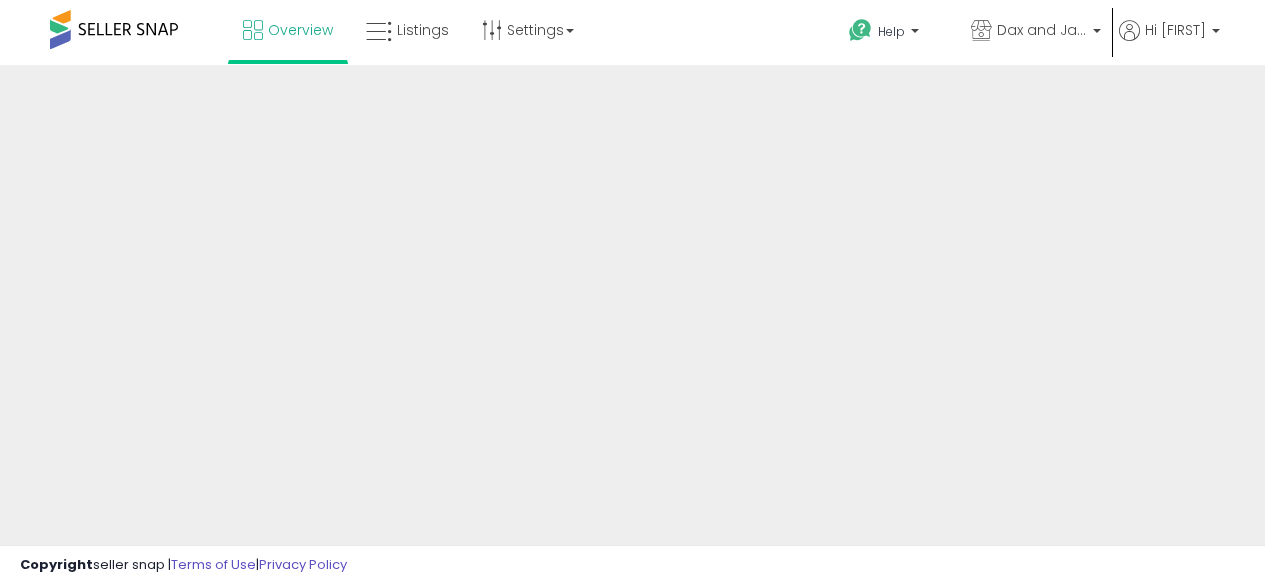 scroll, scrollTop: 0, scrollLeft: 0, axis: both 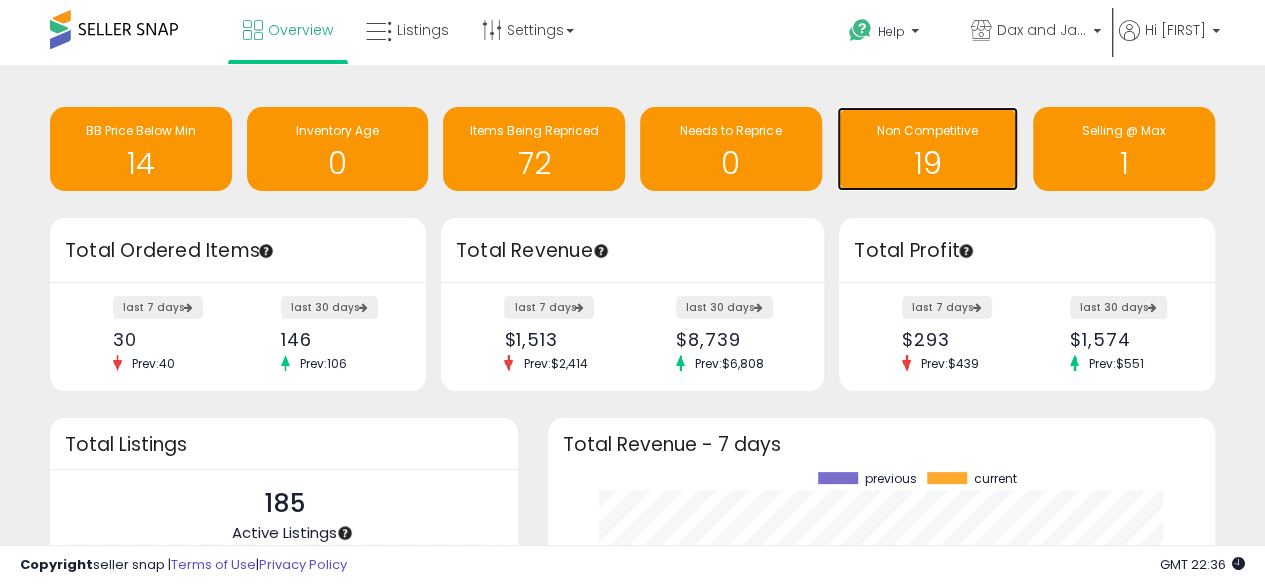 click on "Non Competitive" at bounding box center (928, 131) 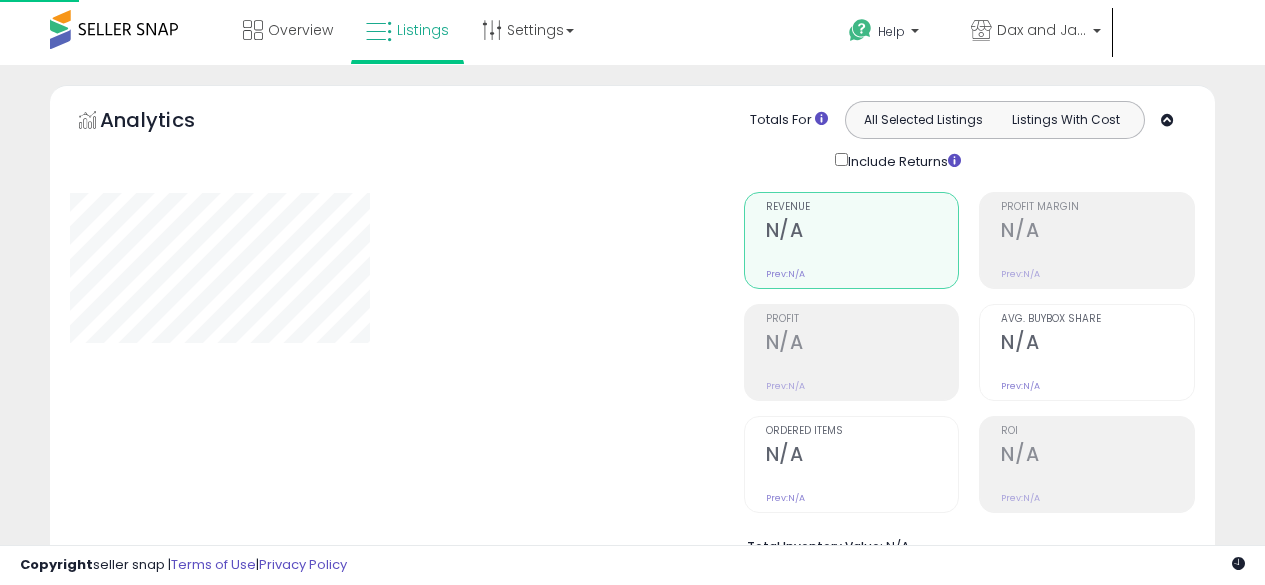 scroll, scrollTop: 0, scrollLeft: 0, axis: both 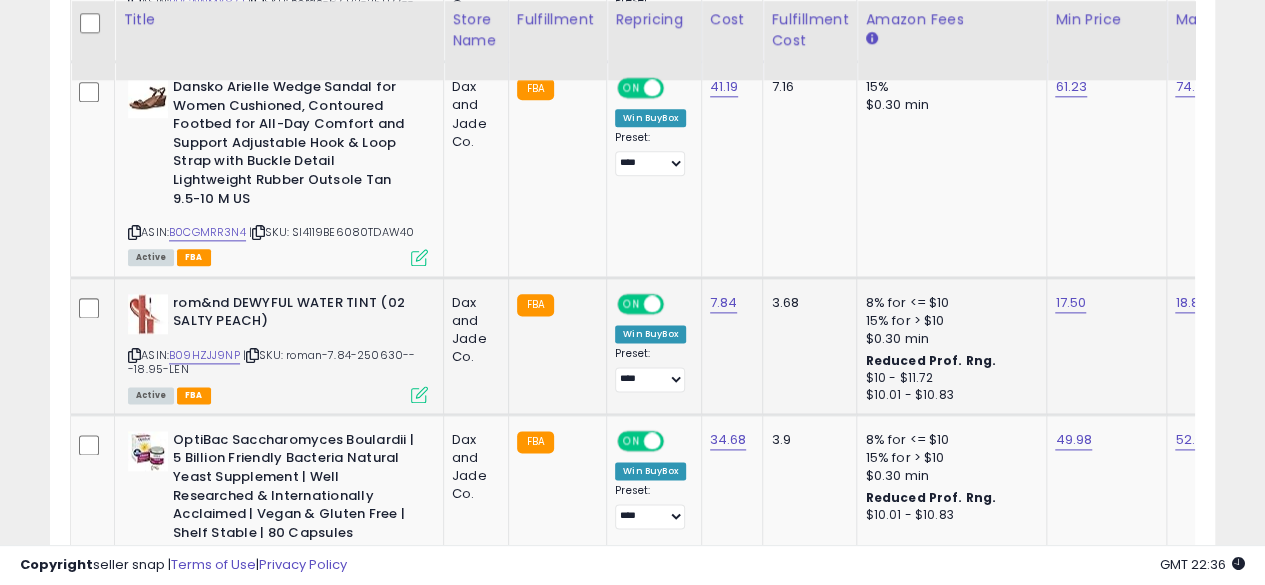 click on "17.50" 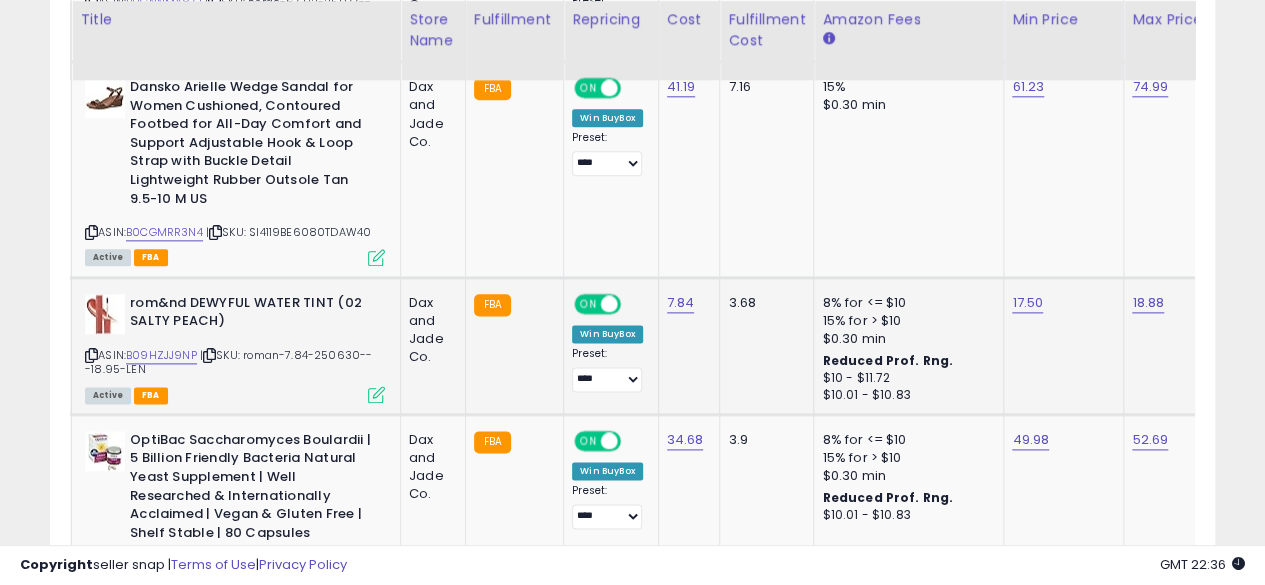 scroll, scrollTop: 0, scrollLeft: 91, axis: horizontal 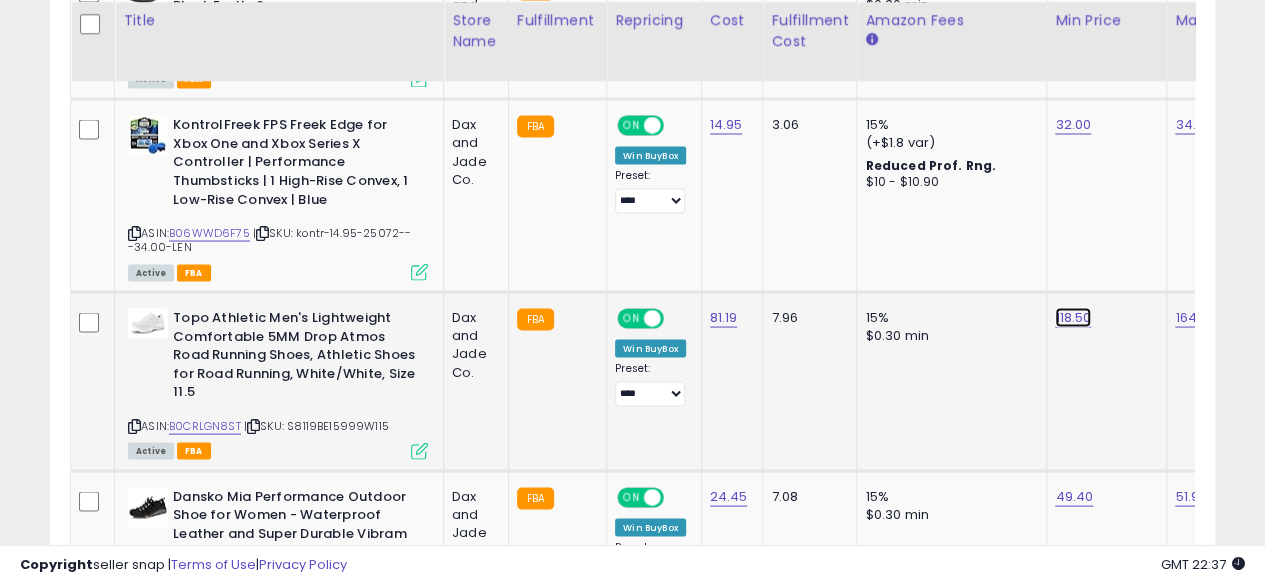 click on "118.50" at bounding box center (1075, -714) 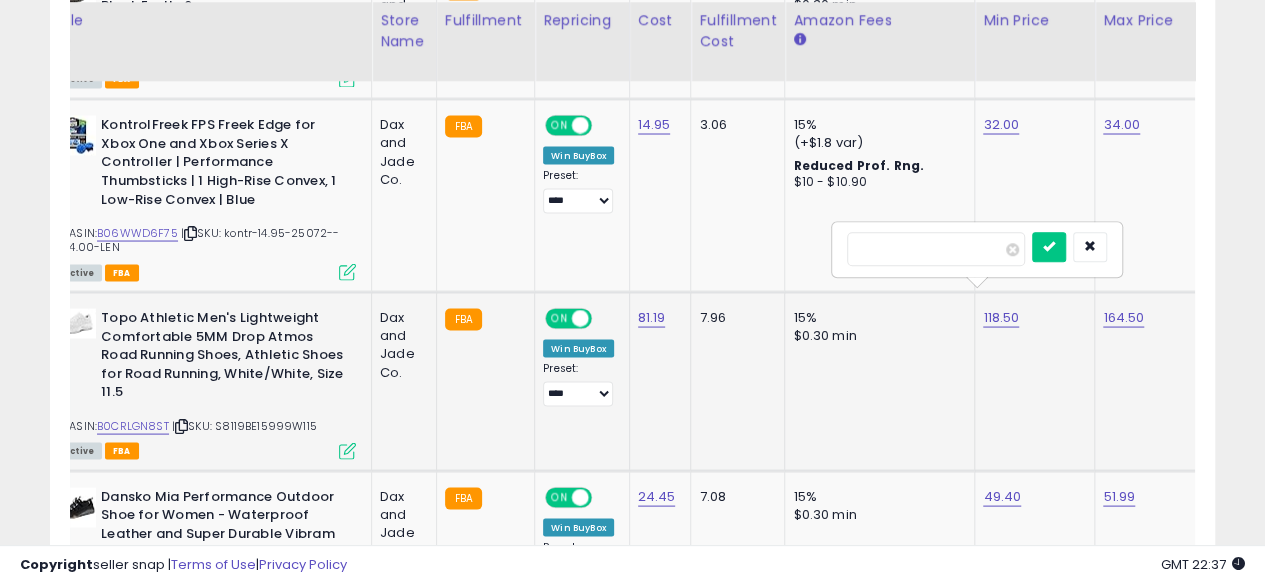 type on "******" 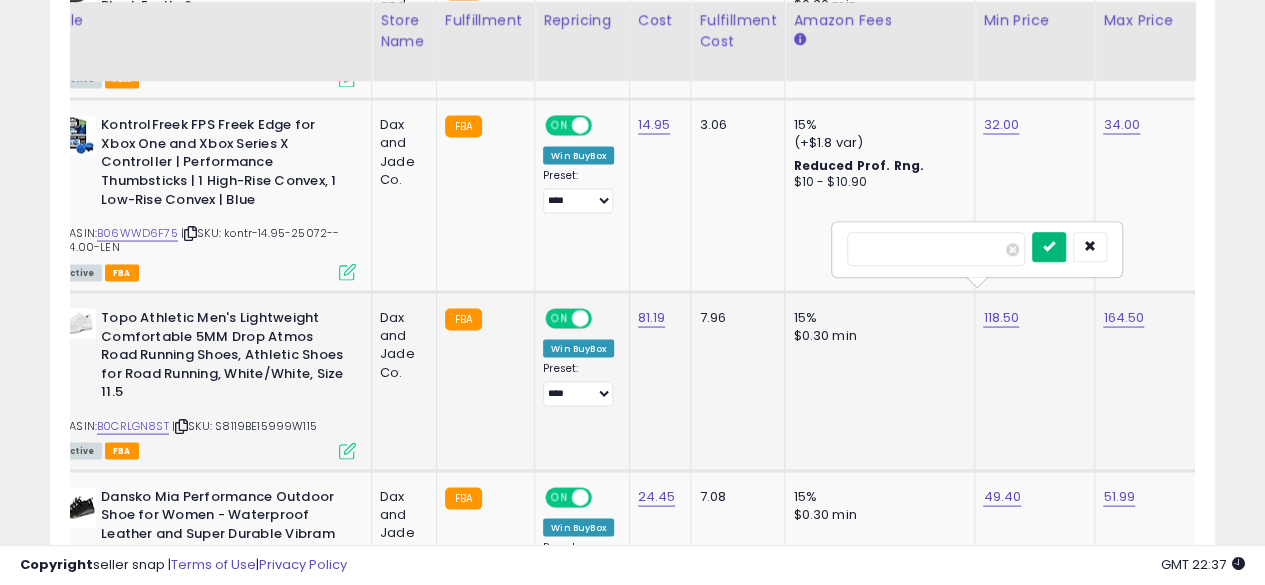 click at bounding box center [1049, 247] 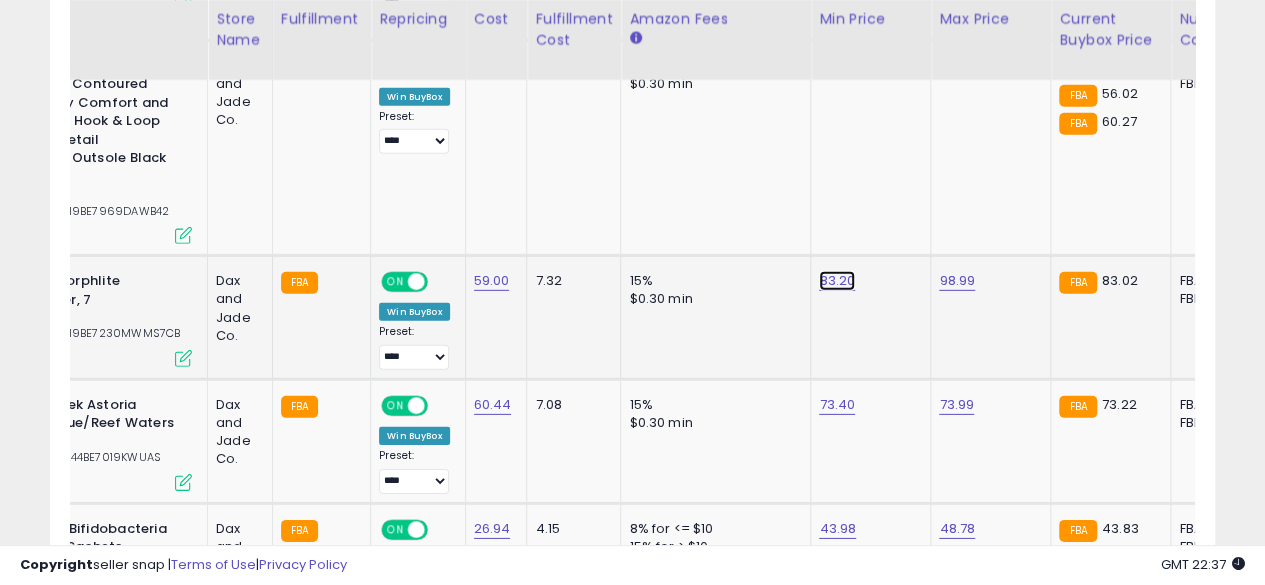 click on "83.20" at bounding box center (839, -1812) 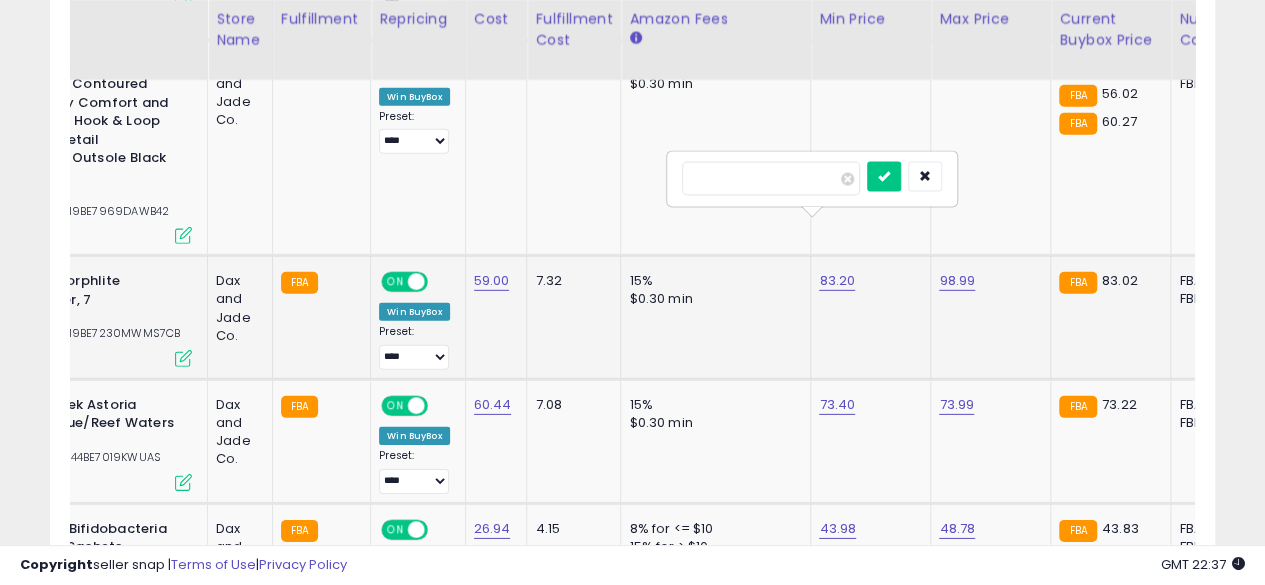 type on "*****" 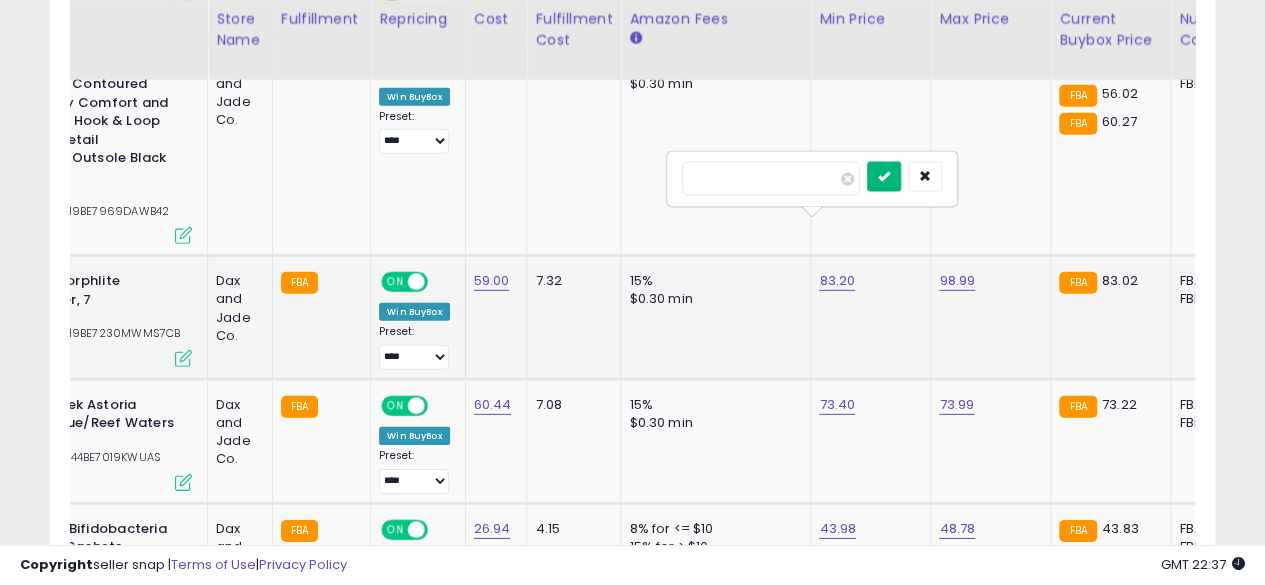 click at bounding box center (884, 177) 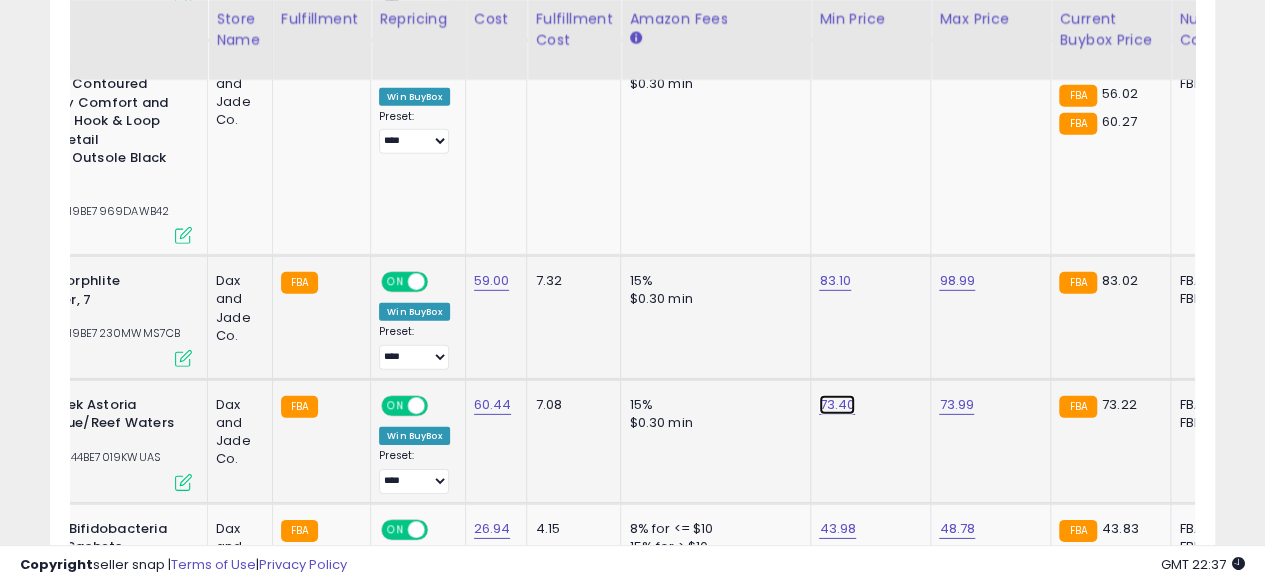 click on "73.40" at bounding box center (839, -1812) 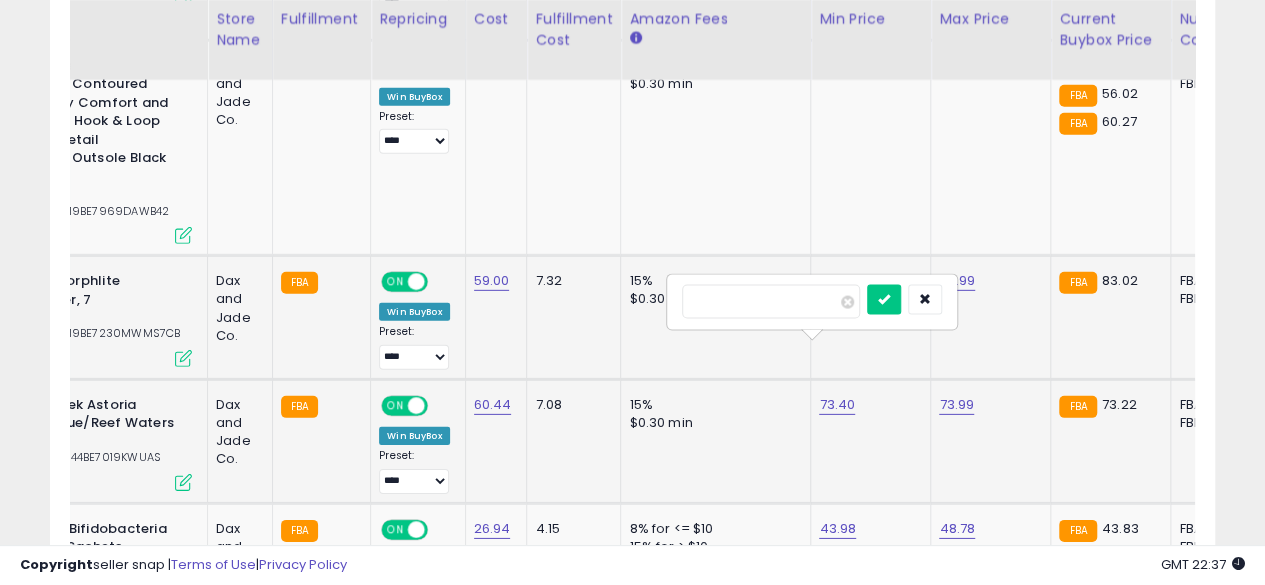 type on "*****" 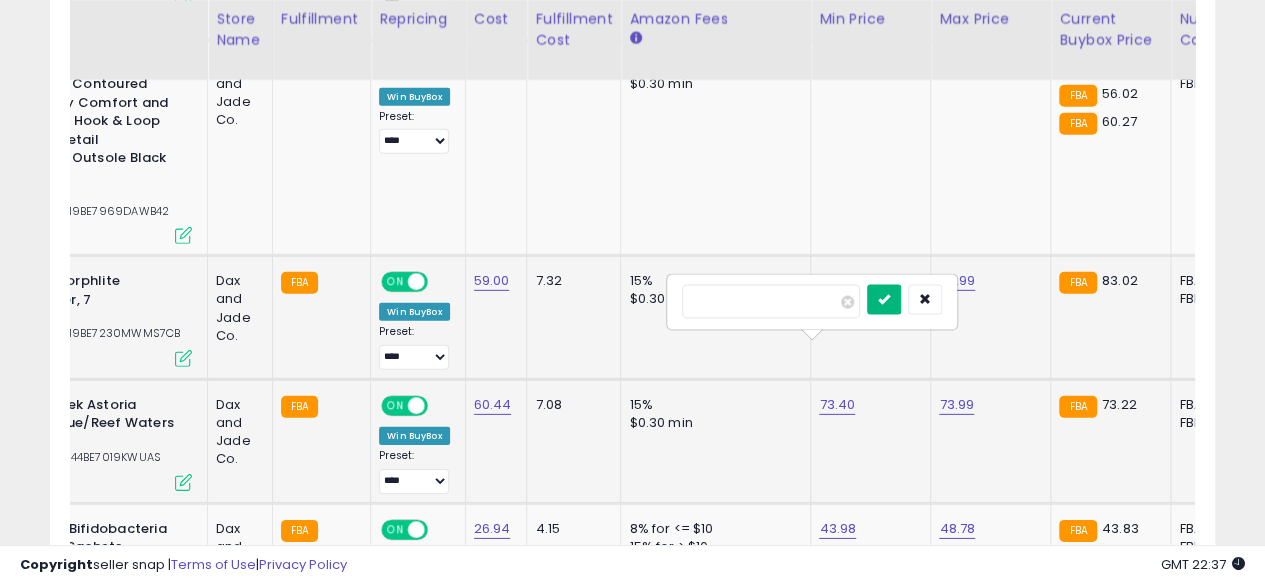 click at bounding box center (884, 299) 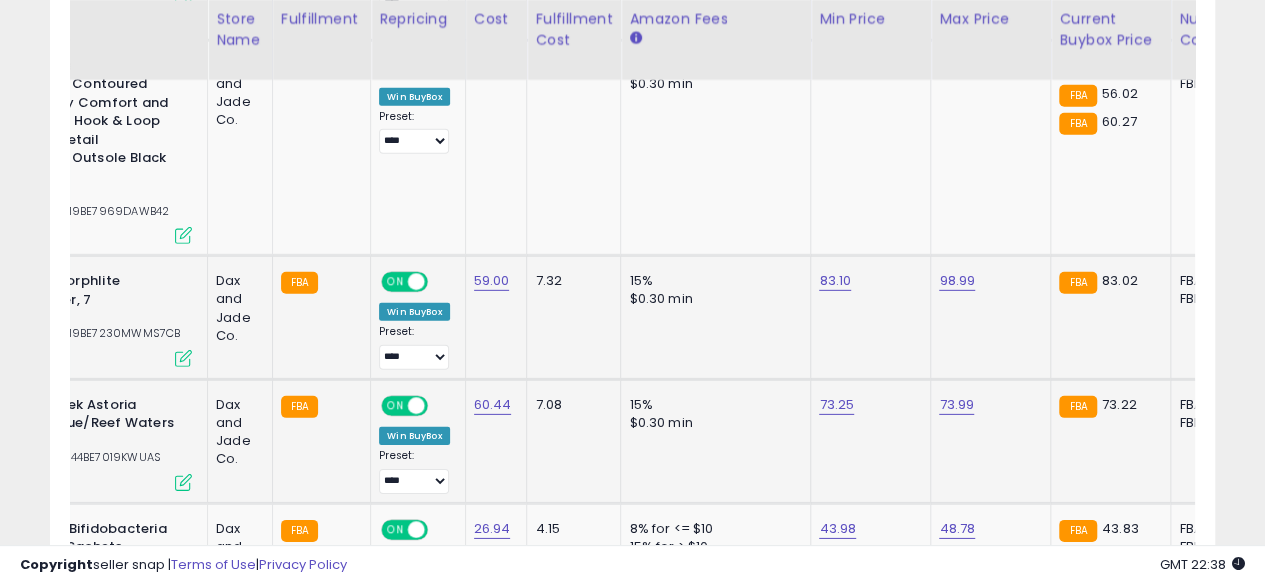 click on "98.99" 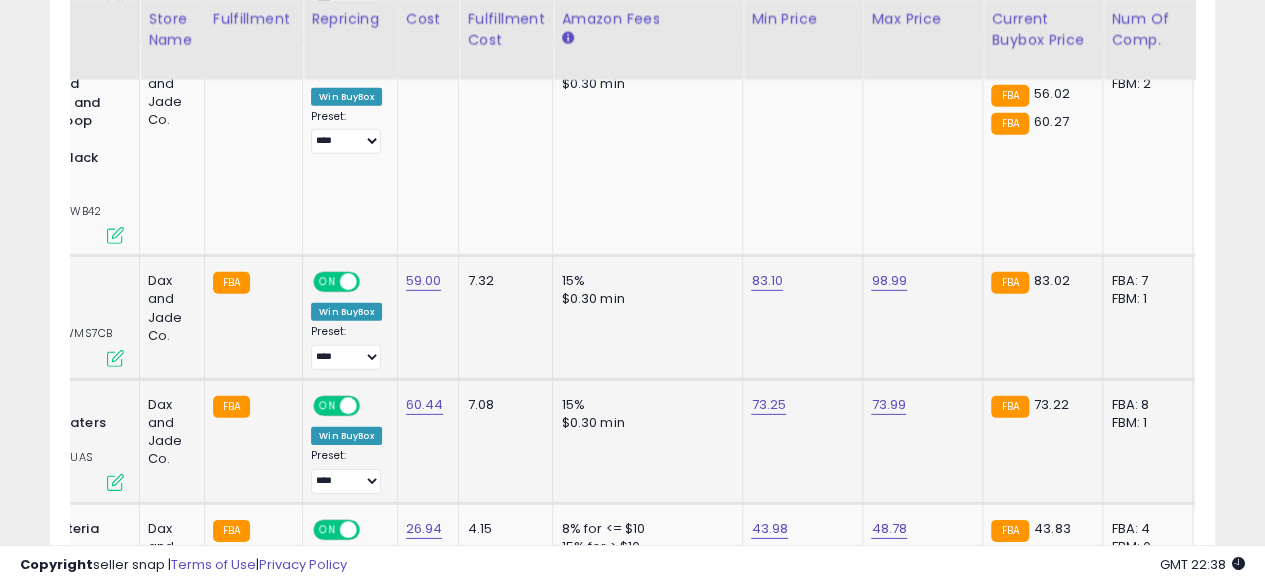 scroll, scrollTop: 0, scrollLeft: 367, axis: horizontal 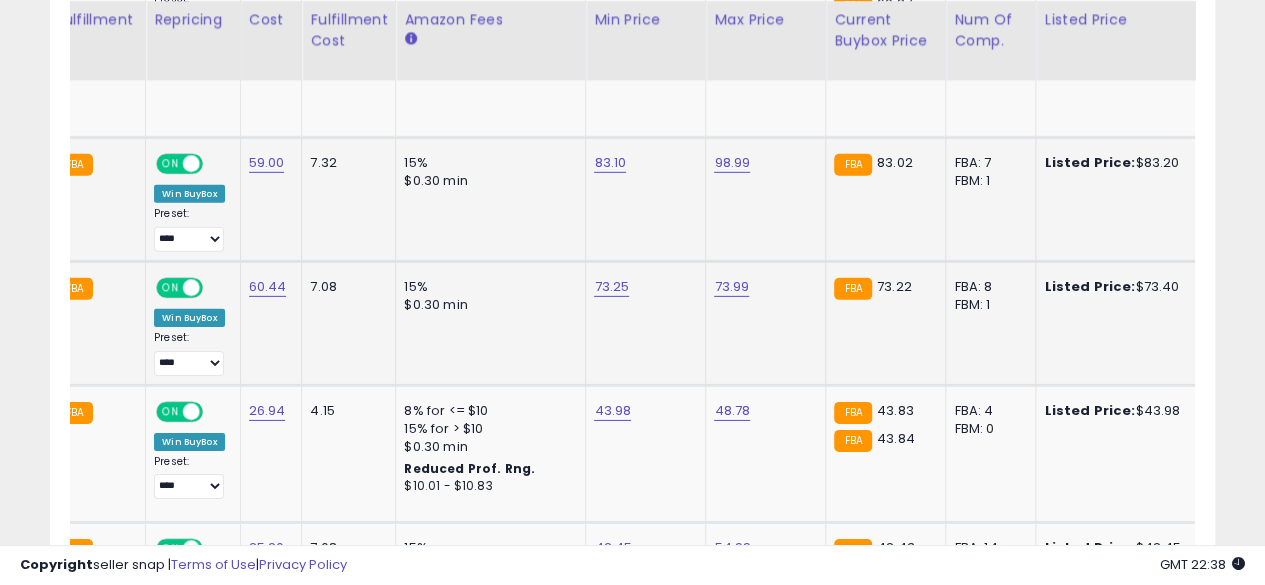 click on "FBA  43.83
FBA  43.84" 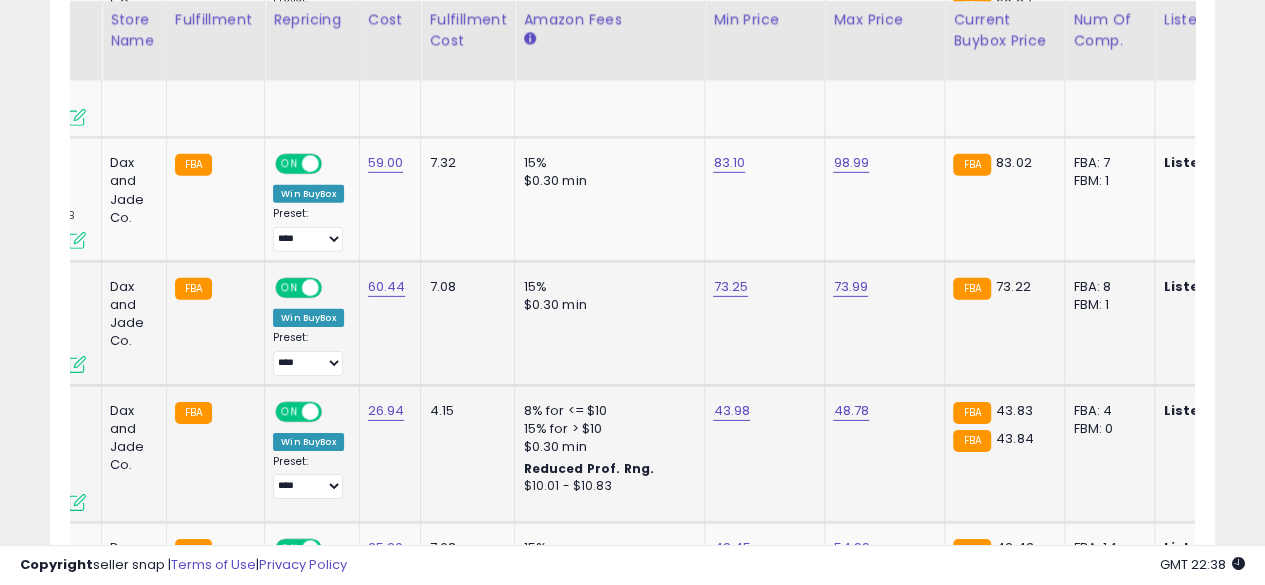 click on "43.98" 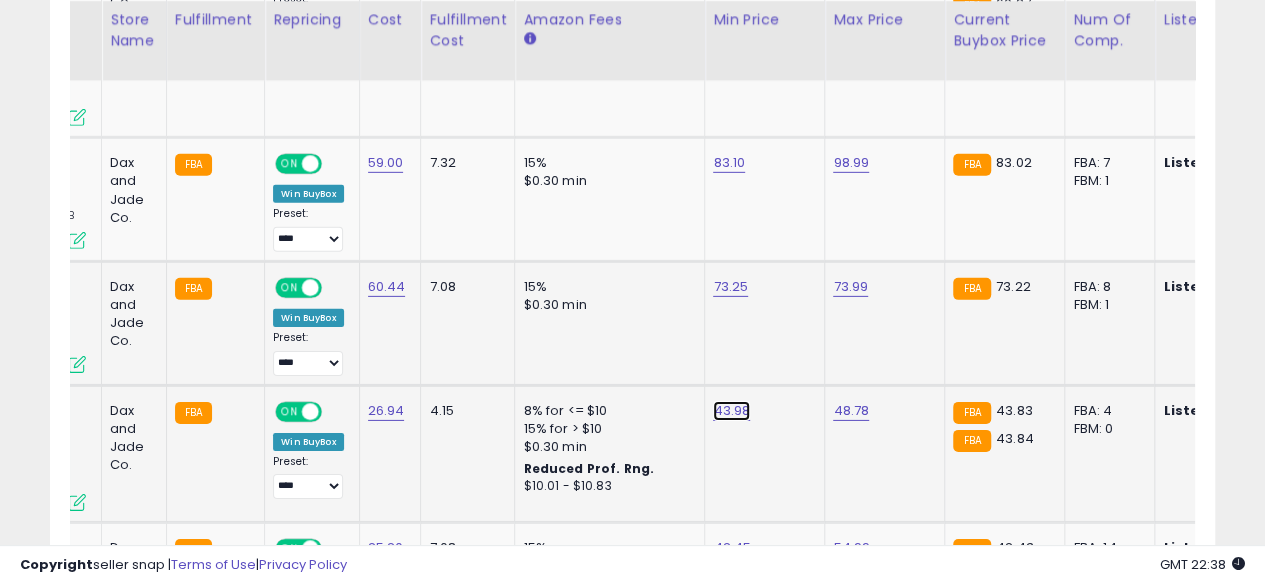 click on "43.98" at bounding box center [733, -1930] 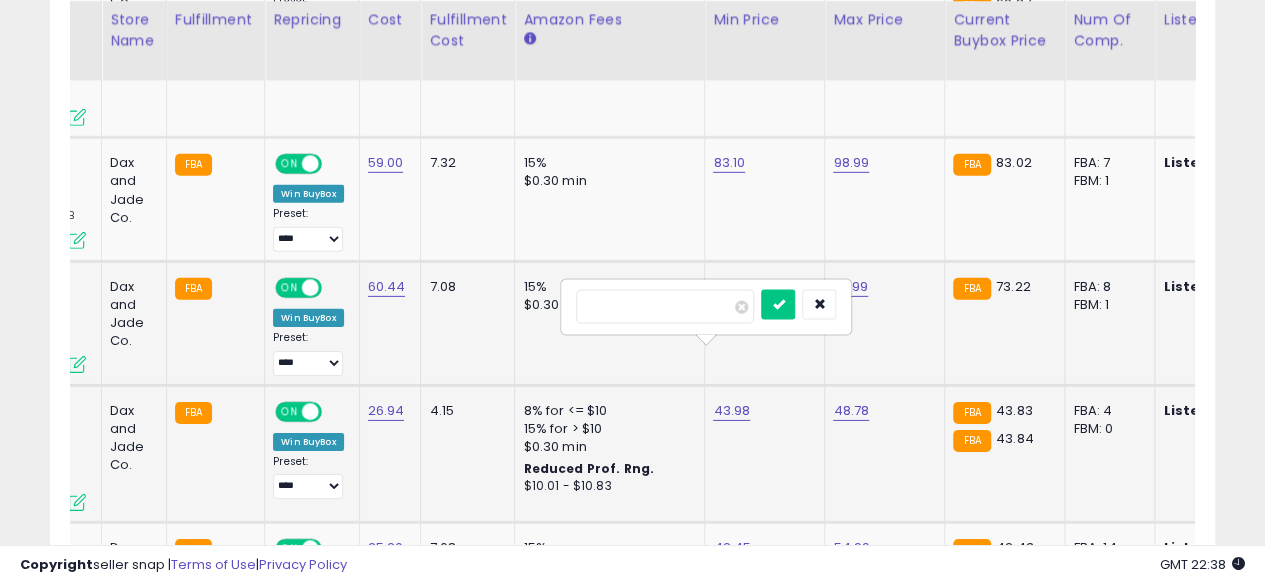 type on "*****" 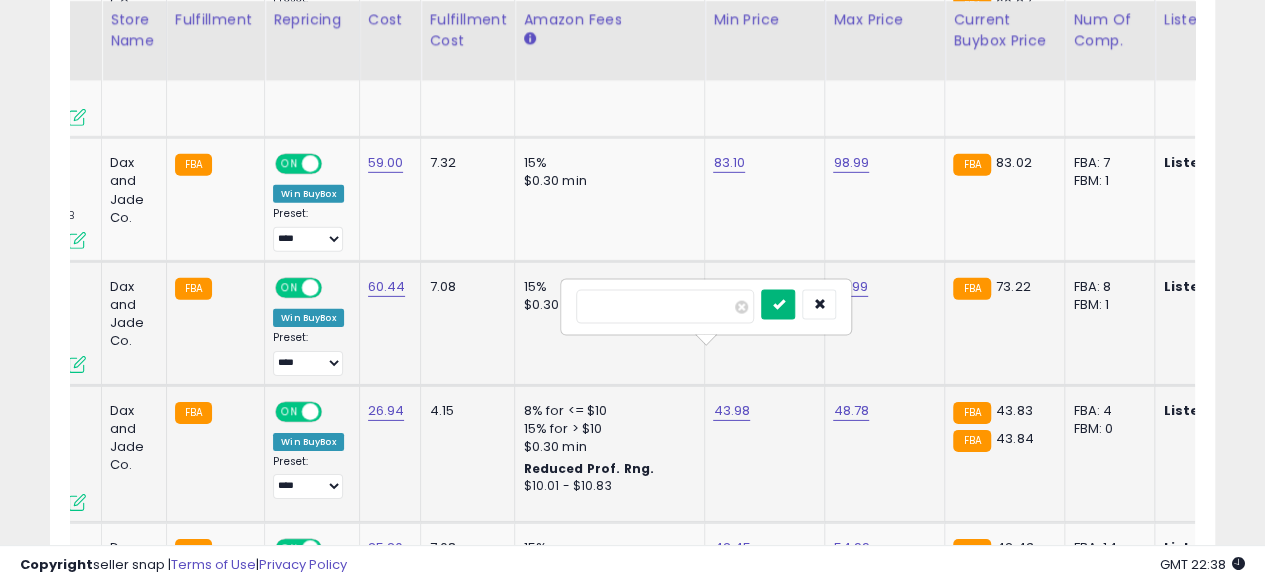 click at bounding box center [778, 305] 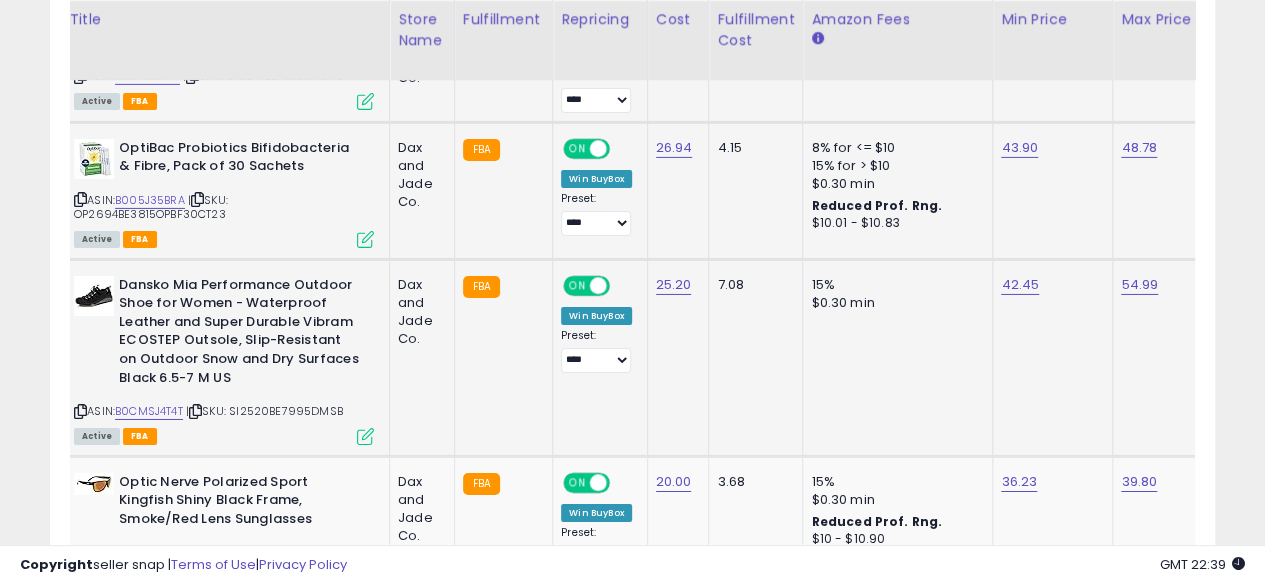 click on "42.45" 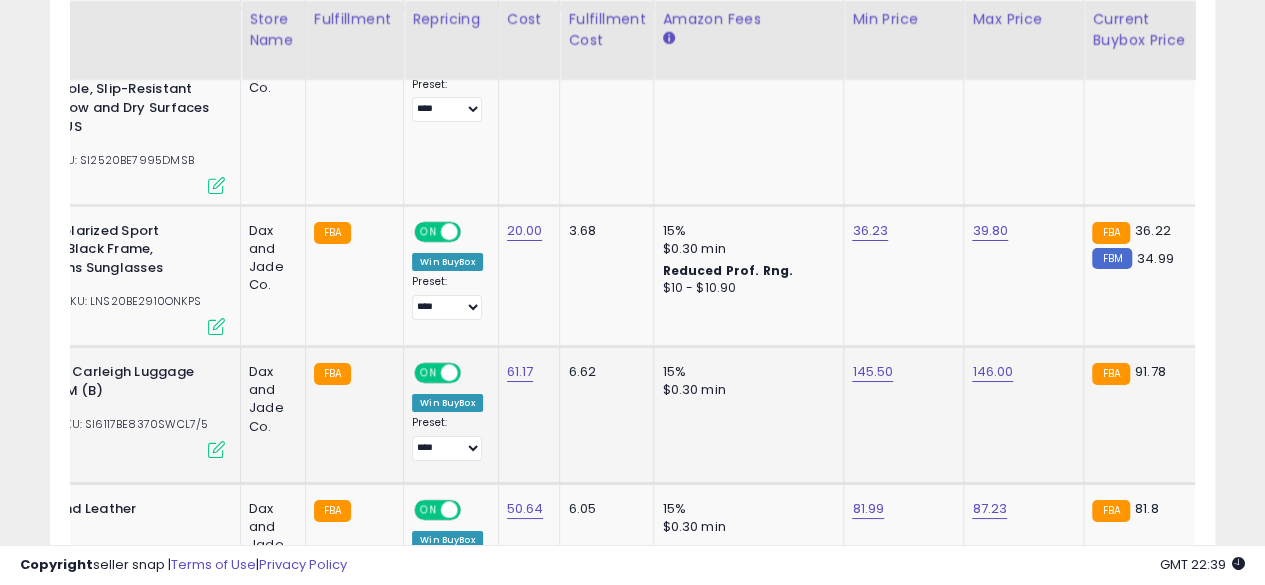 click on "145.50" 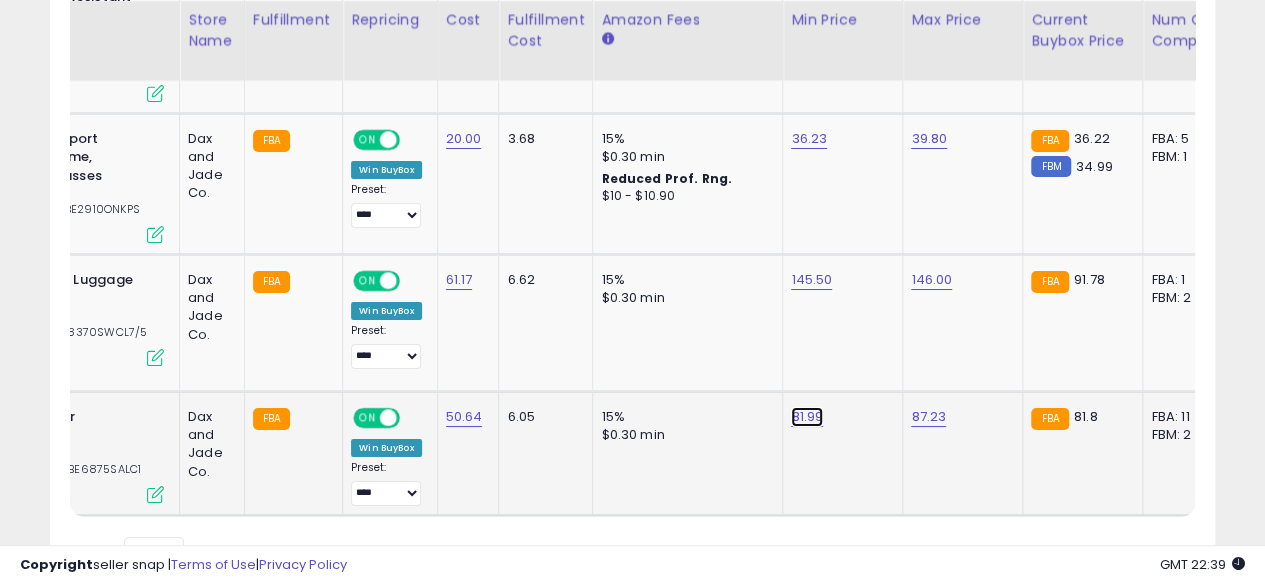 click on "81.99" at bounding box center [811, -2536] 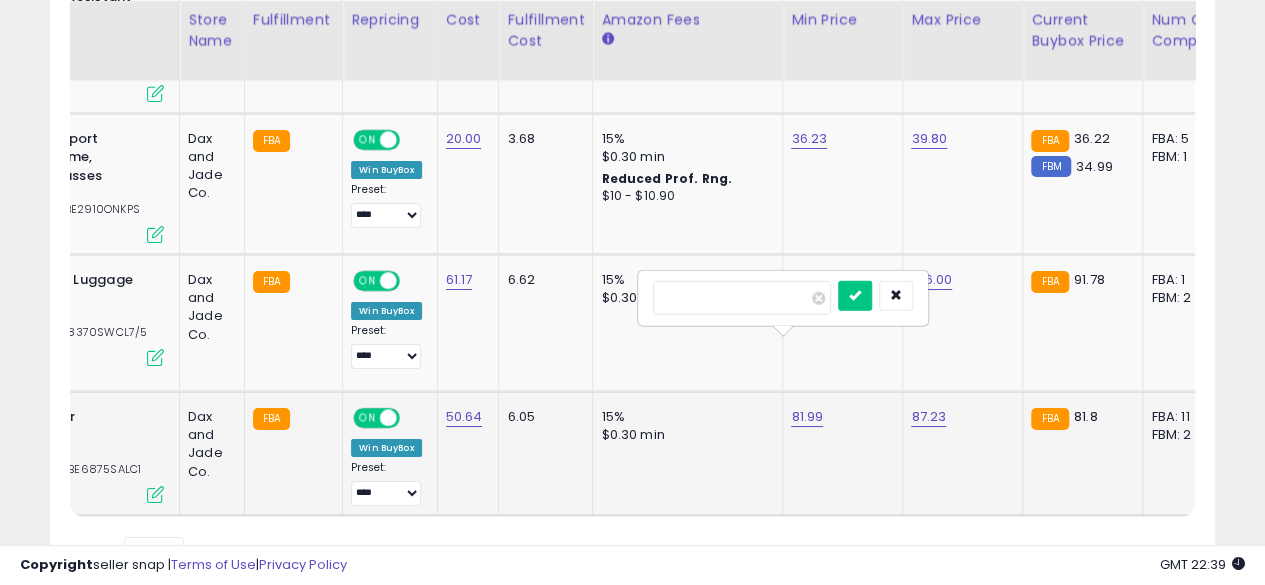 type on "*****" 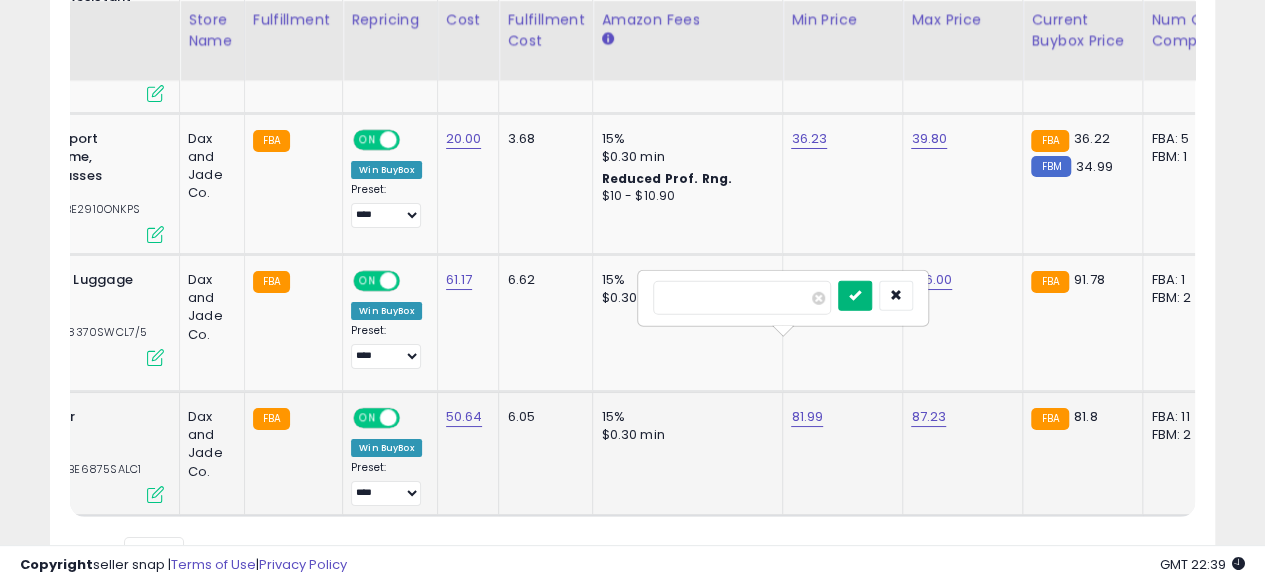 click at bounding box center [855, 296] 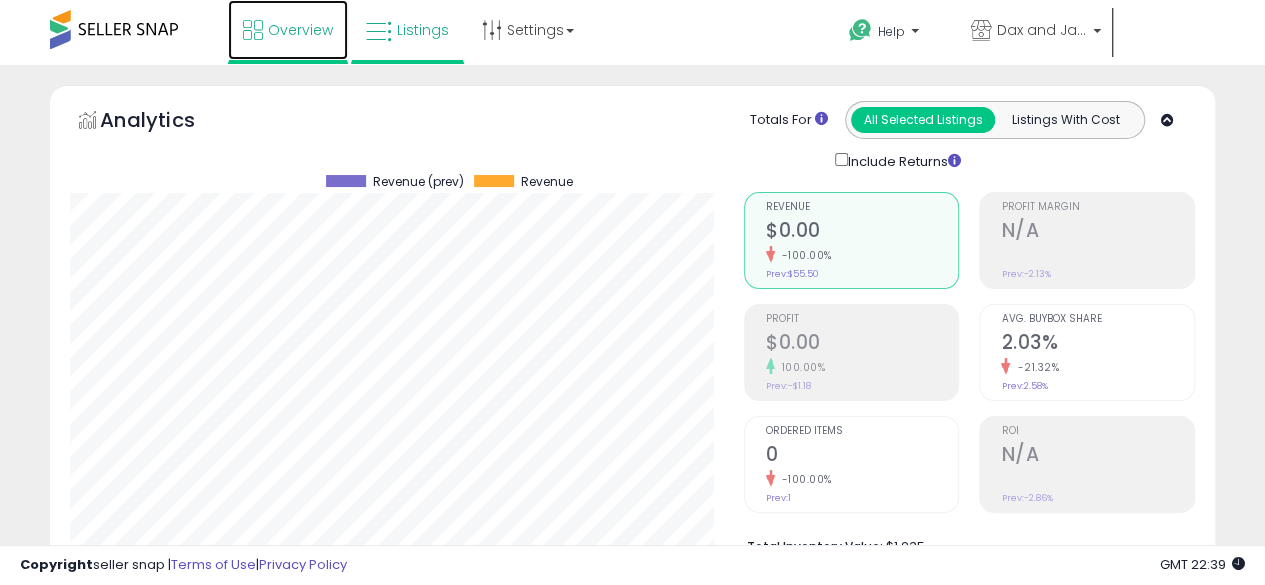 click on "Overview" at bounding box center [288, 30] 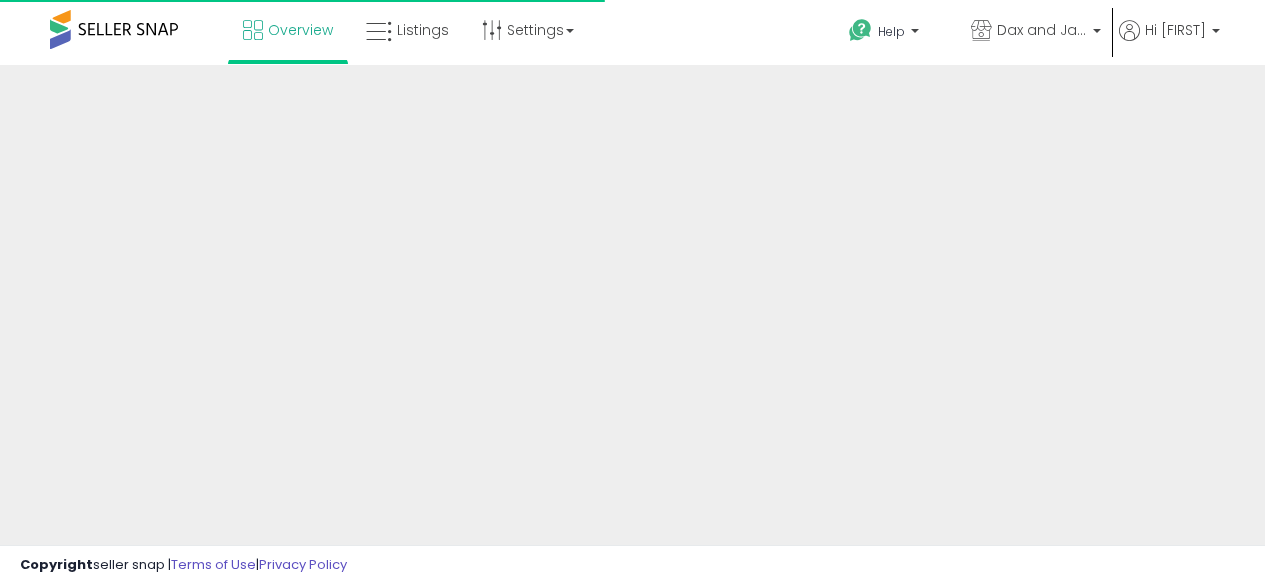 scroll, scrollTop: 0, scrollLeft: 0, axis: both 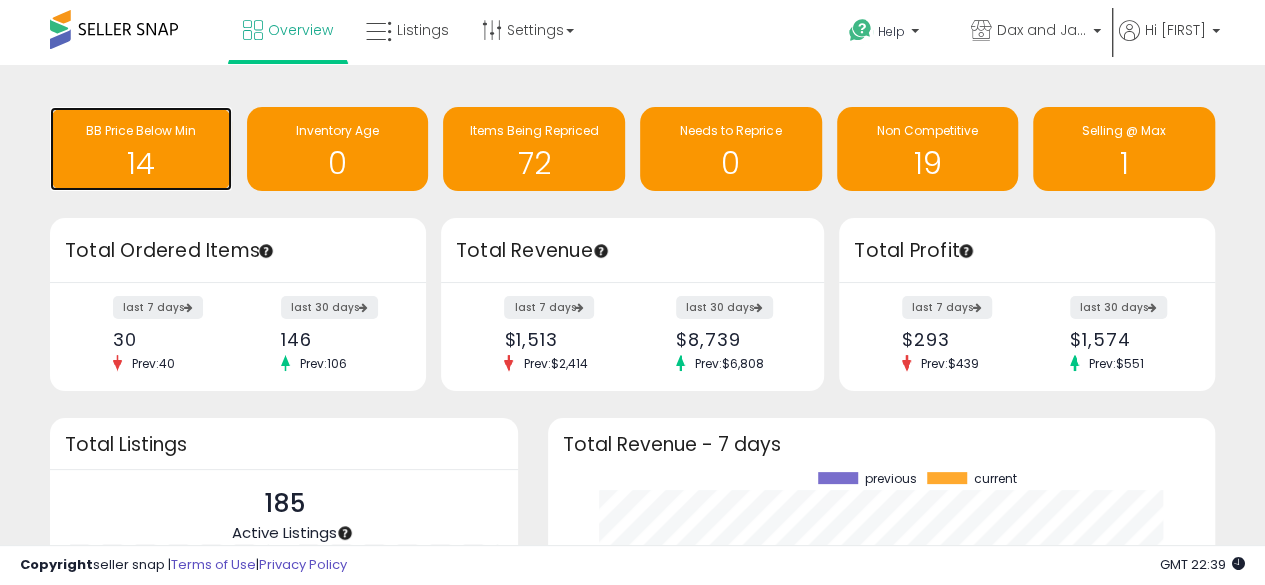 click on "14" at bounding box center [141, 163] 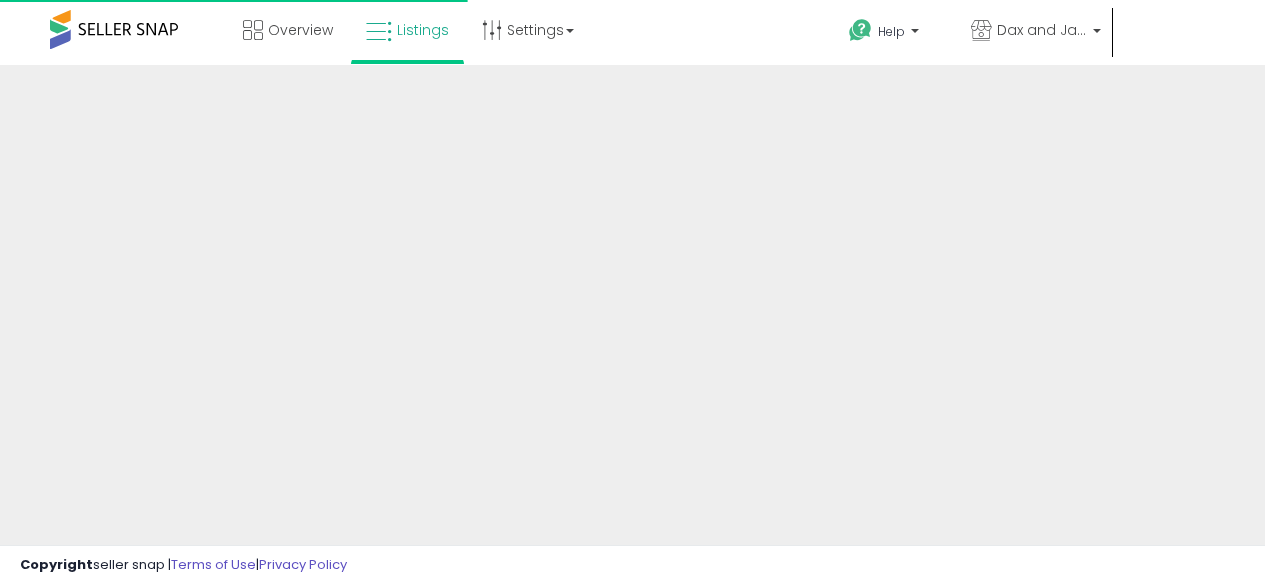 scroll, scrollTop: 0, scrollLeft: 0, axis: both 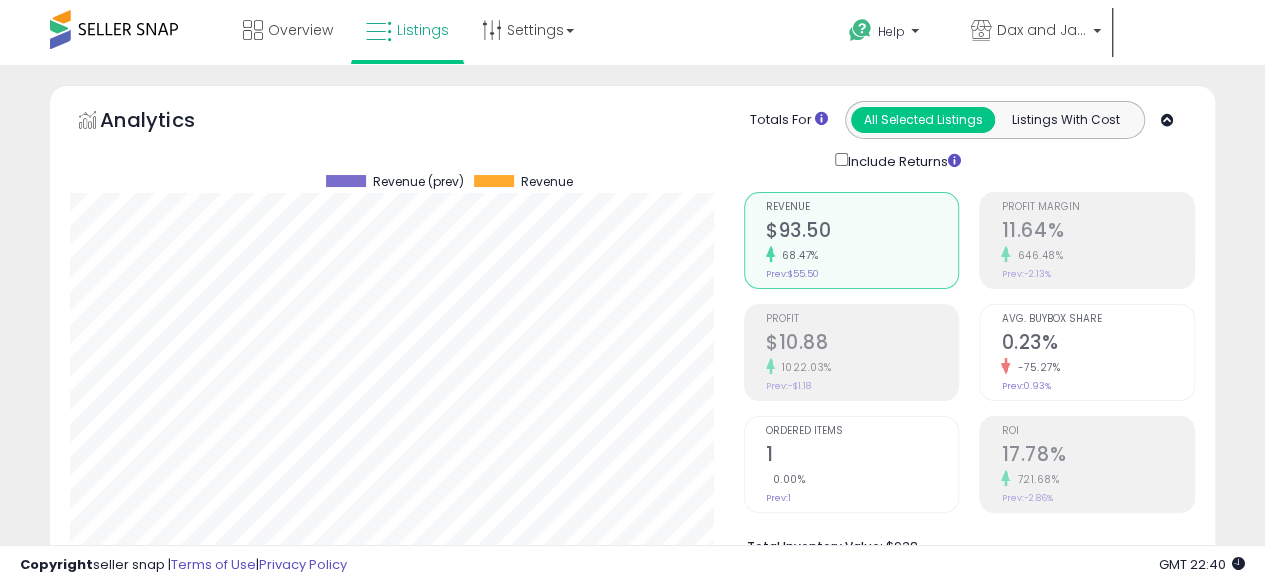 click on "Total Inventory Value:   $938
Short Term Storage Fees:   $0.22" at bounding box center (969, 551) 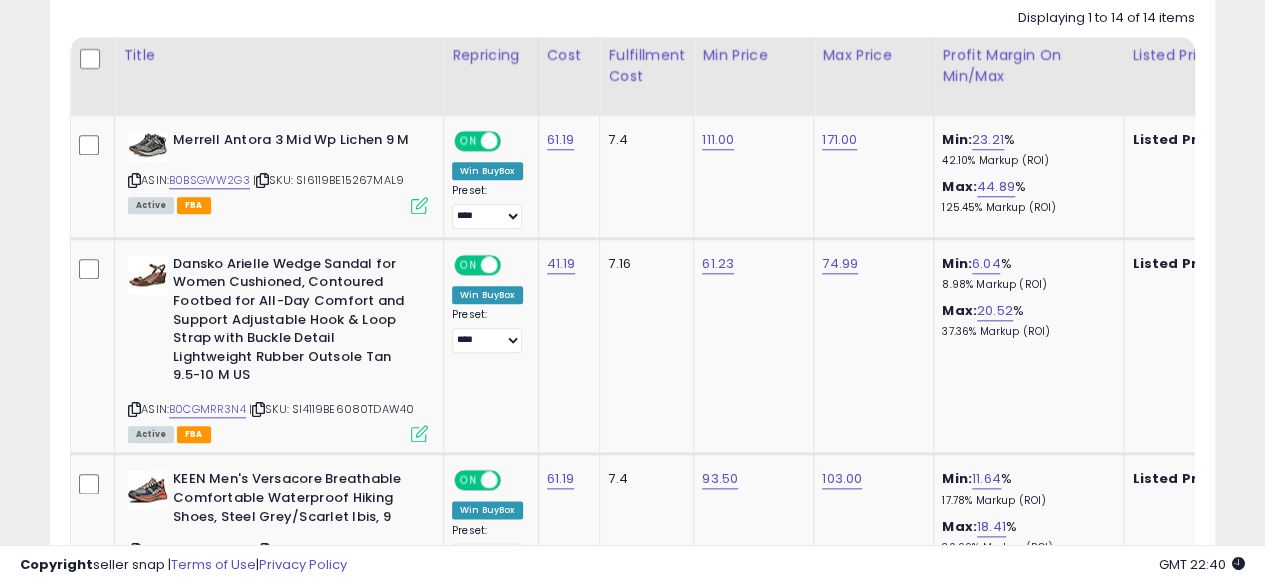 scroll, scrollTop: 940, scrollLeft: 0, axis: vertical 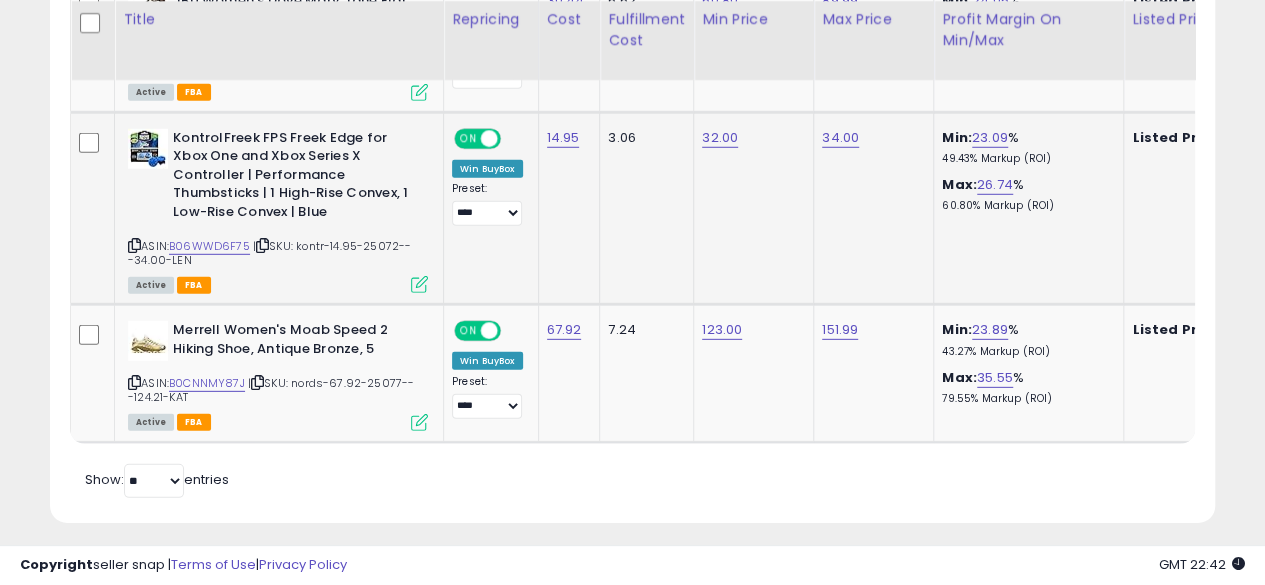 click on "34.00" 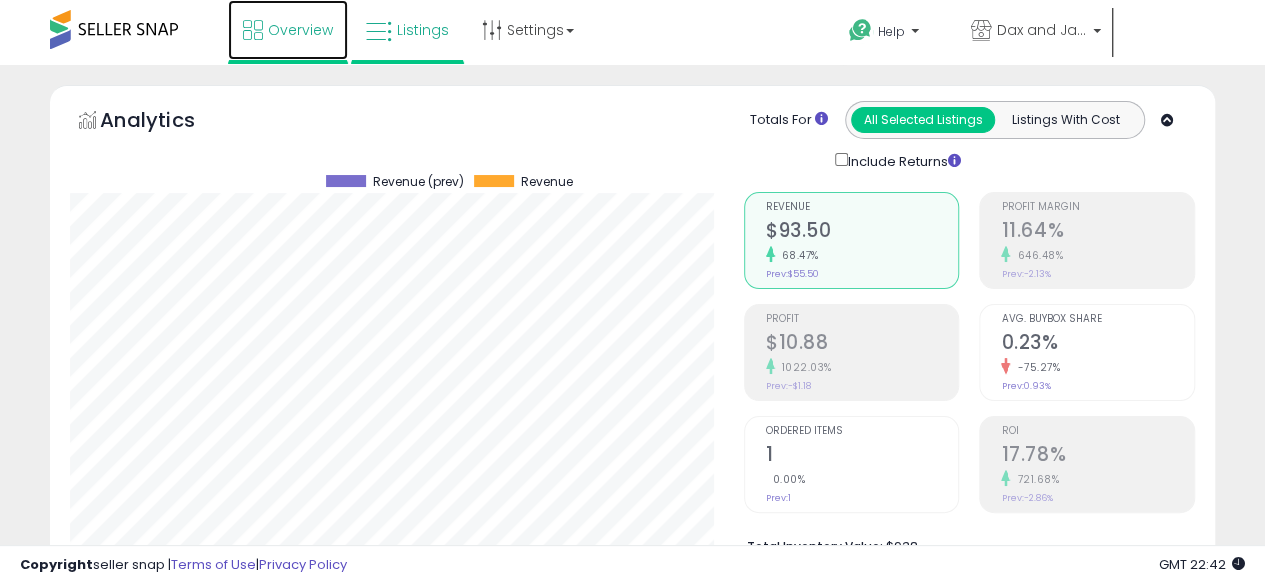 click on "Overview" at bounding box center (300, 30) 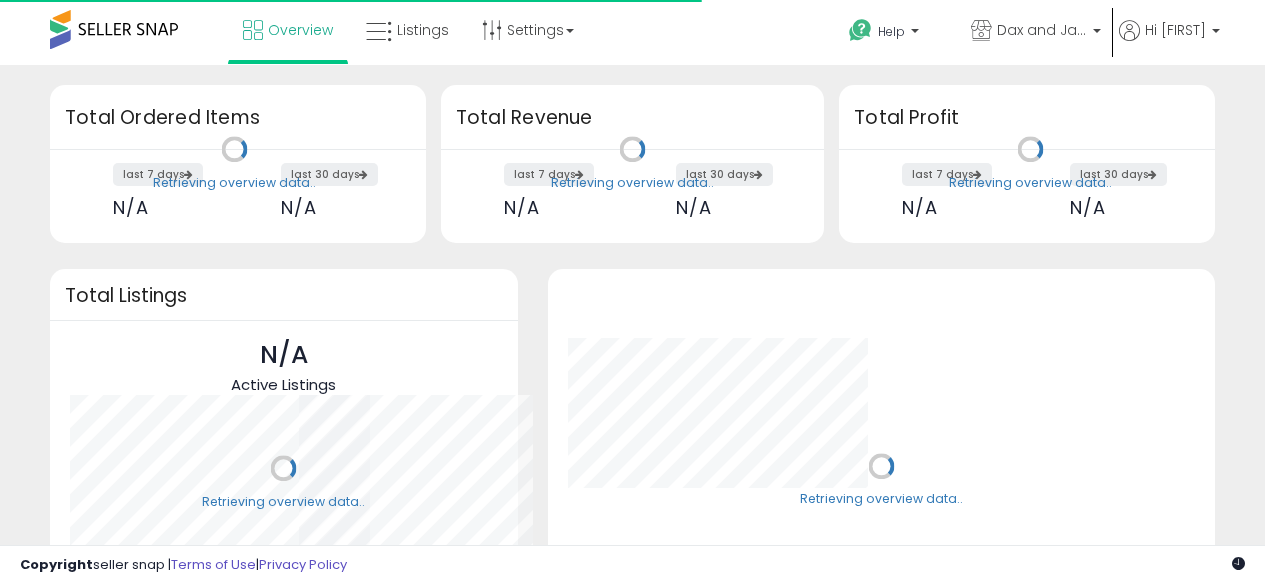 scroll, scrollTop: 0, scrollLeft: 0, axis: both 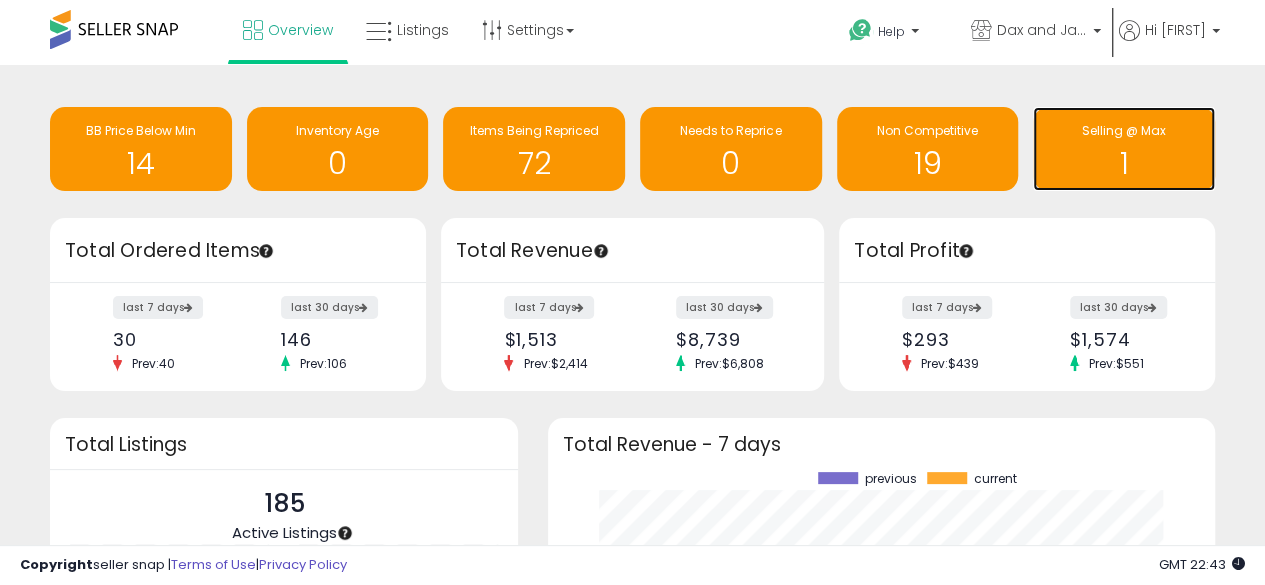 click on "Selling @ Max" at bounding box center (1124, 131) 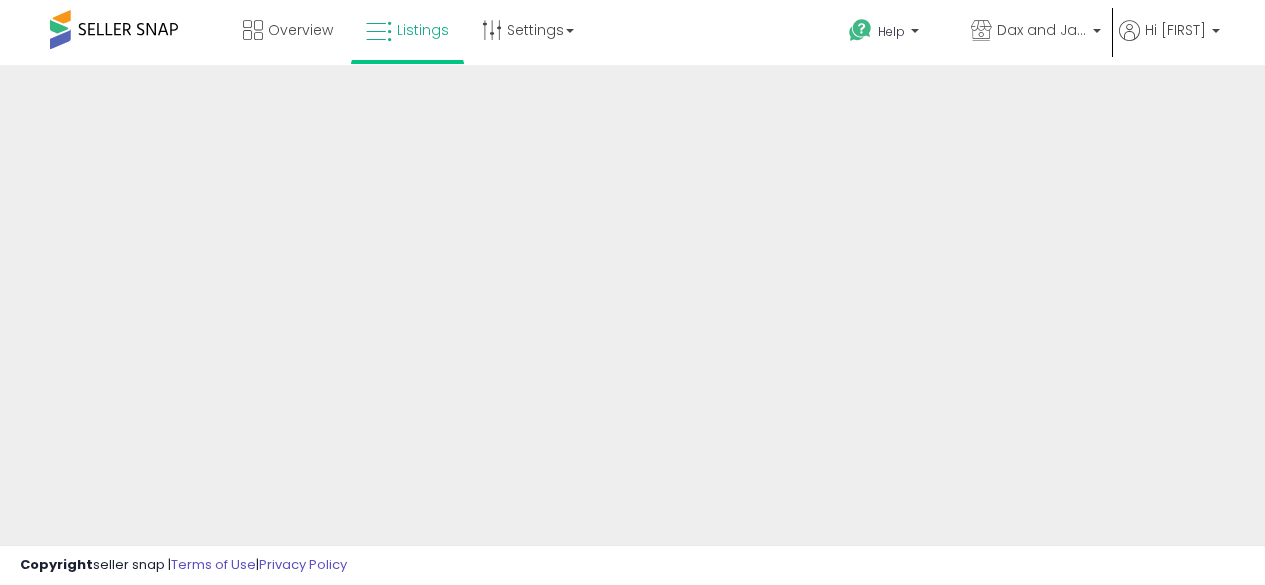 scroll, scrollTop: 0, scrollLeft: 0, axis: both 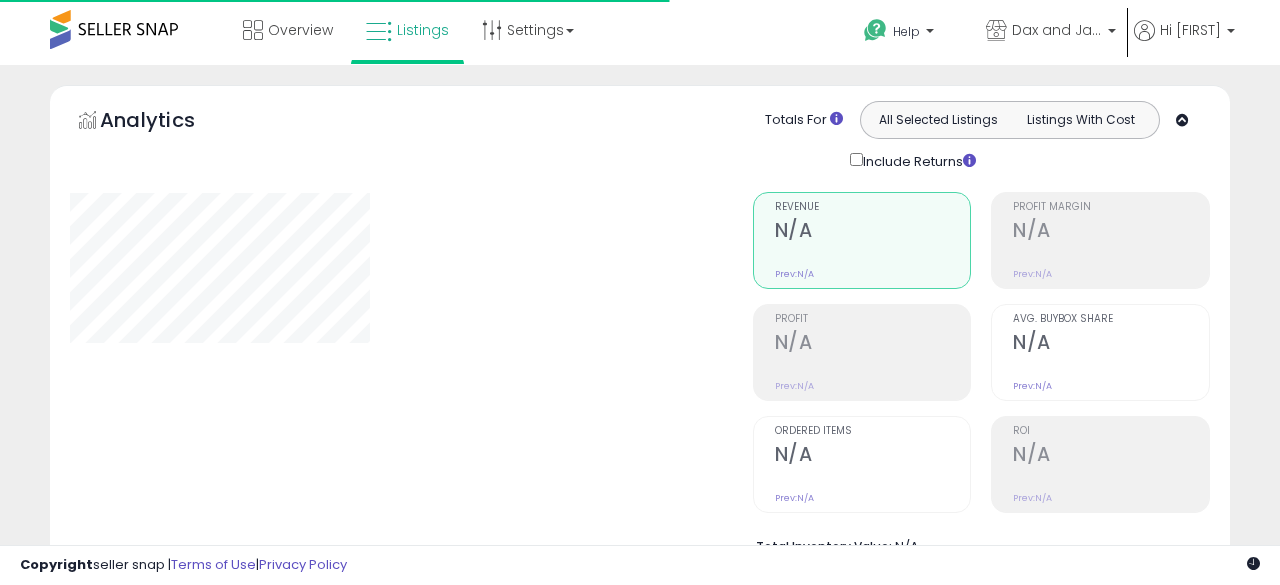 select on "**" 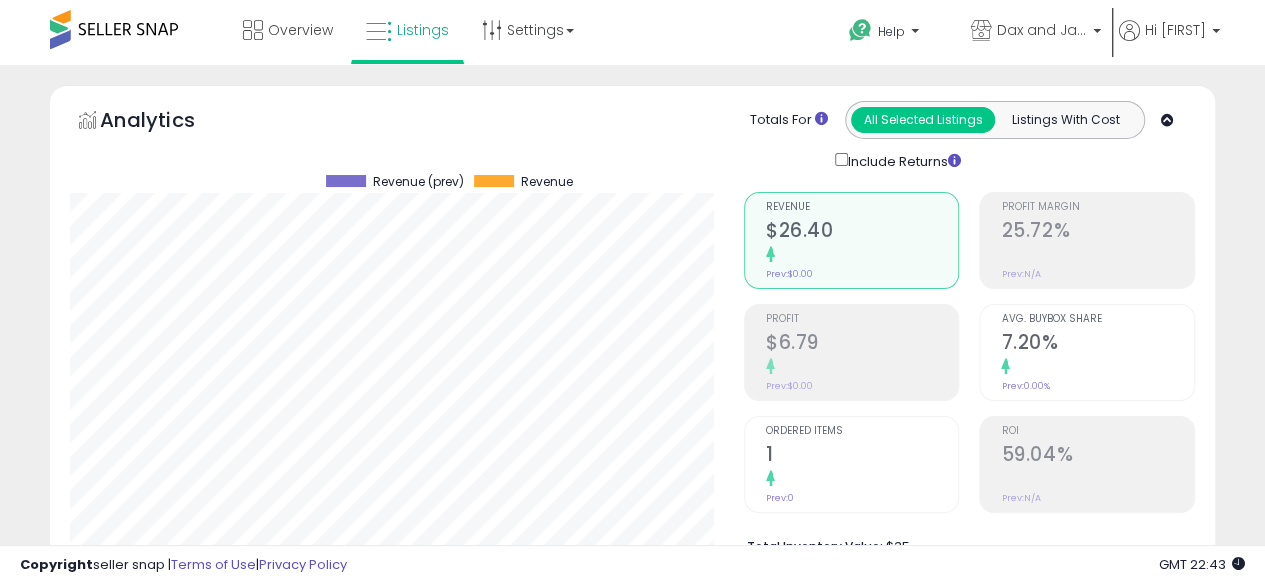 scroll, scrollTop: 999590, scrollLeft: 999326, axis: both 